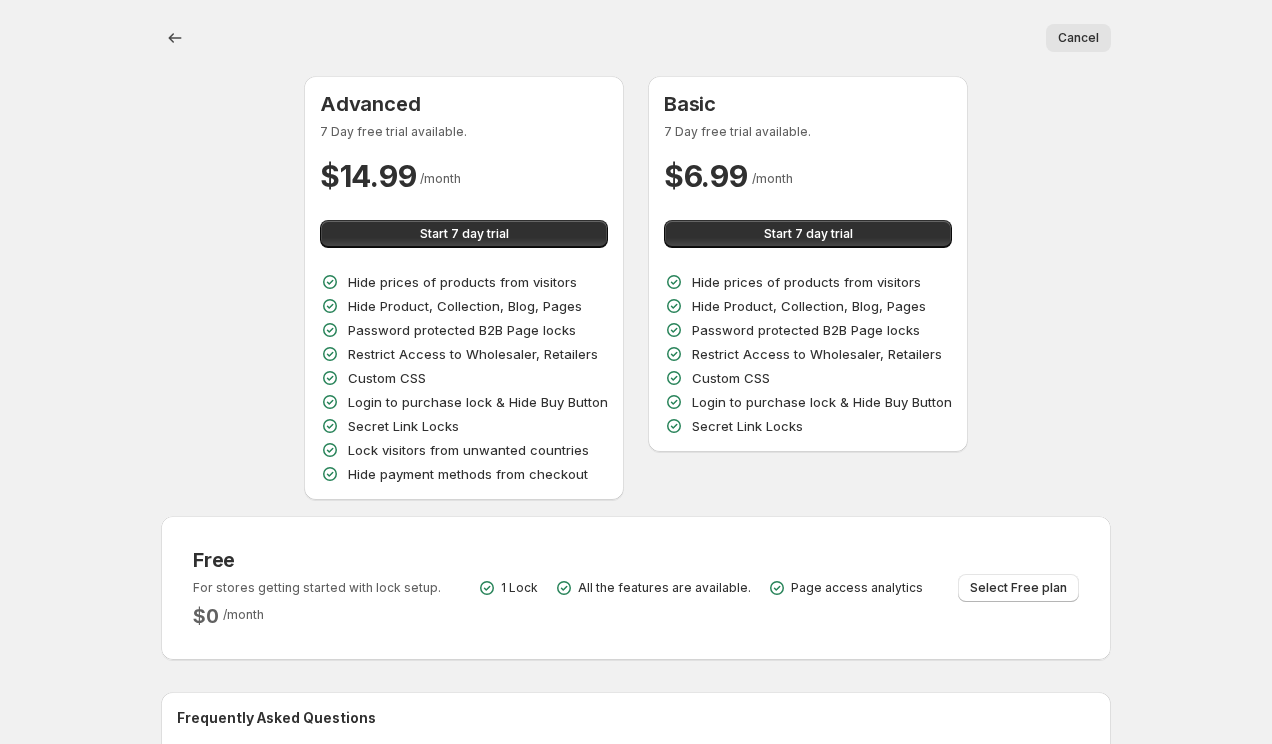 scroll, scrollTop: 0, scrollLeft: 0, axis: both 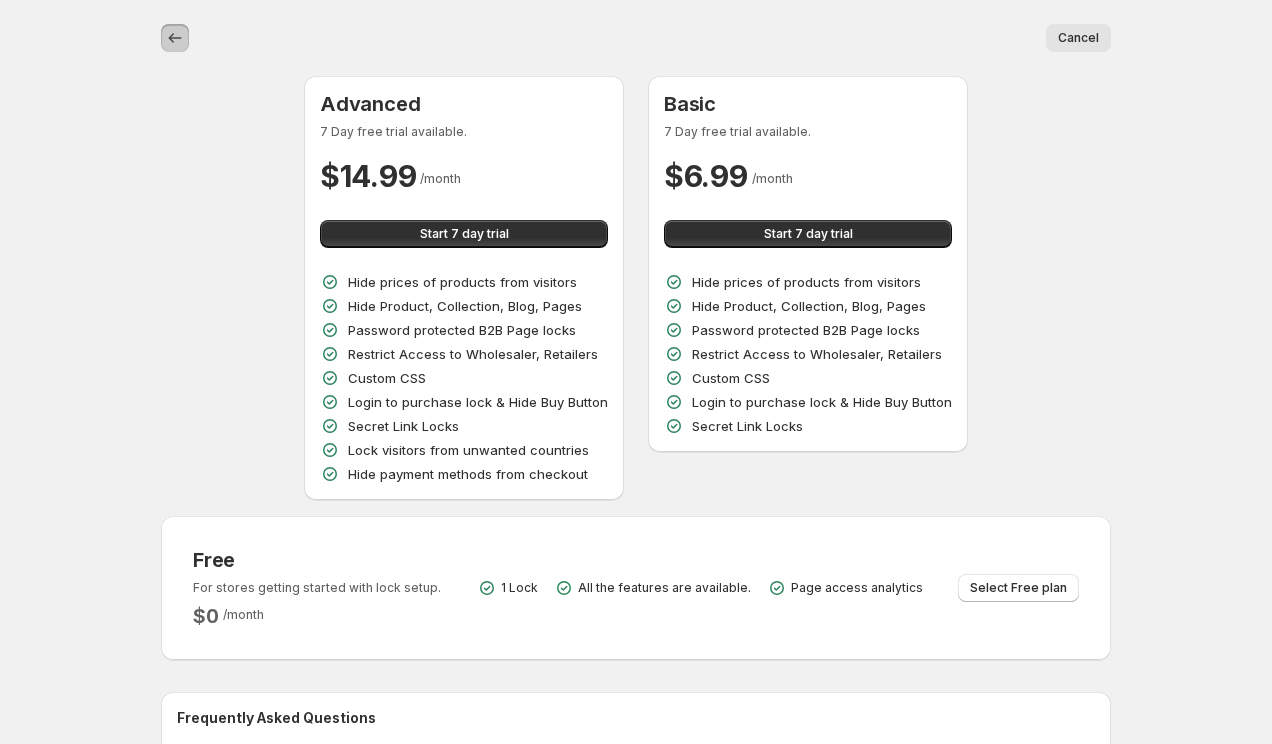 click 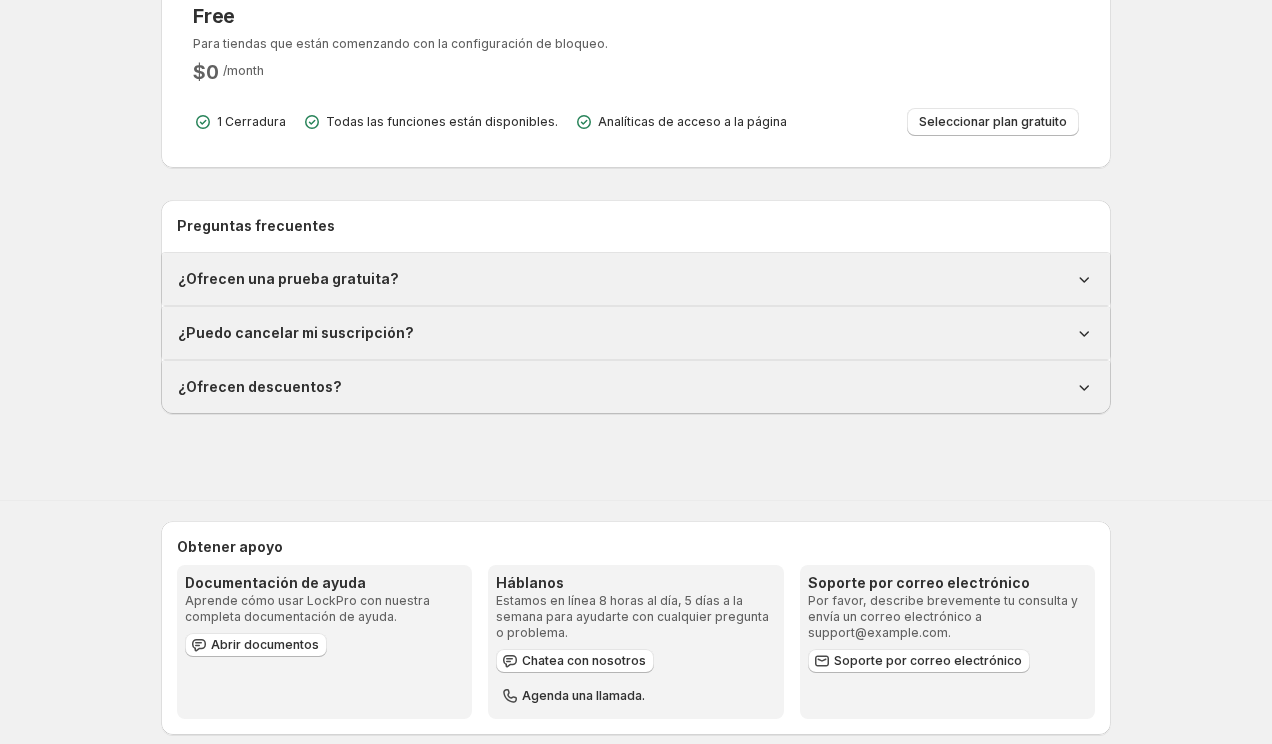 scroll, scrollTop: 0, scrollLeft: 0, axis: both 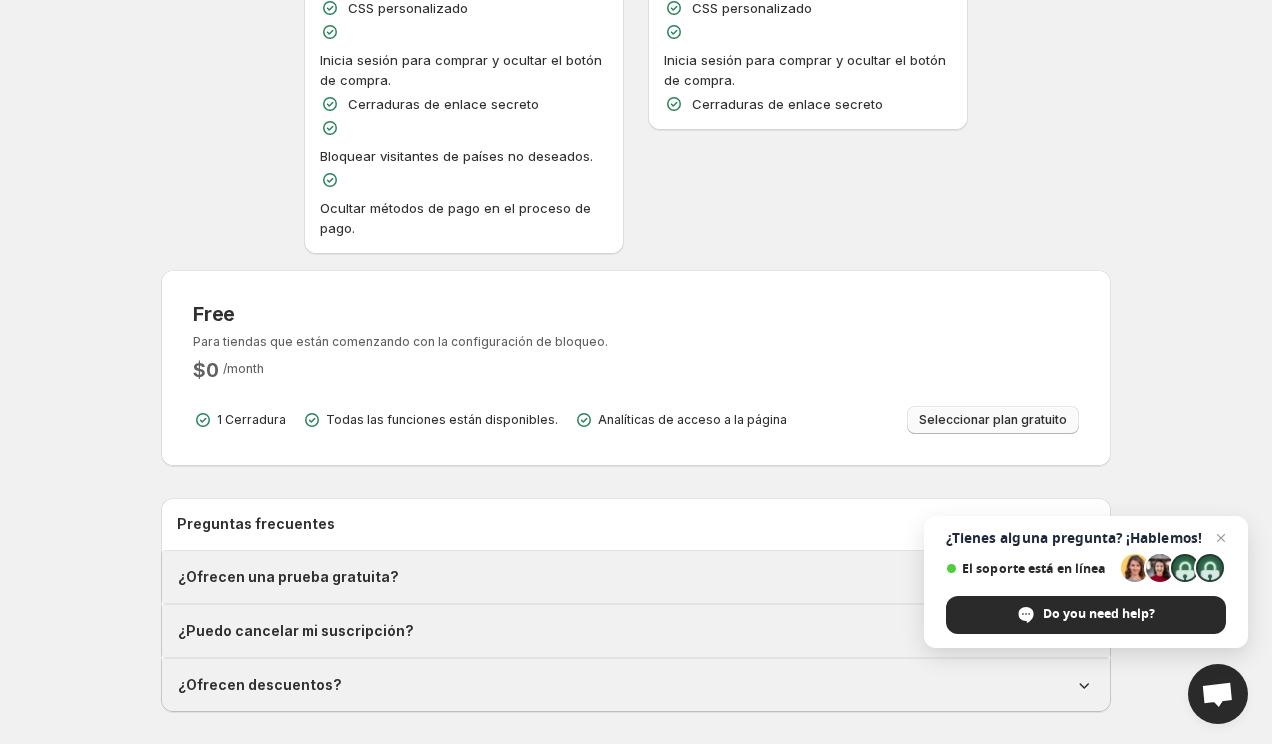 click on "Seleccionar plan gratuito" at bounding box center (993, 420) 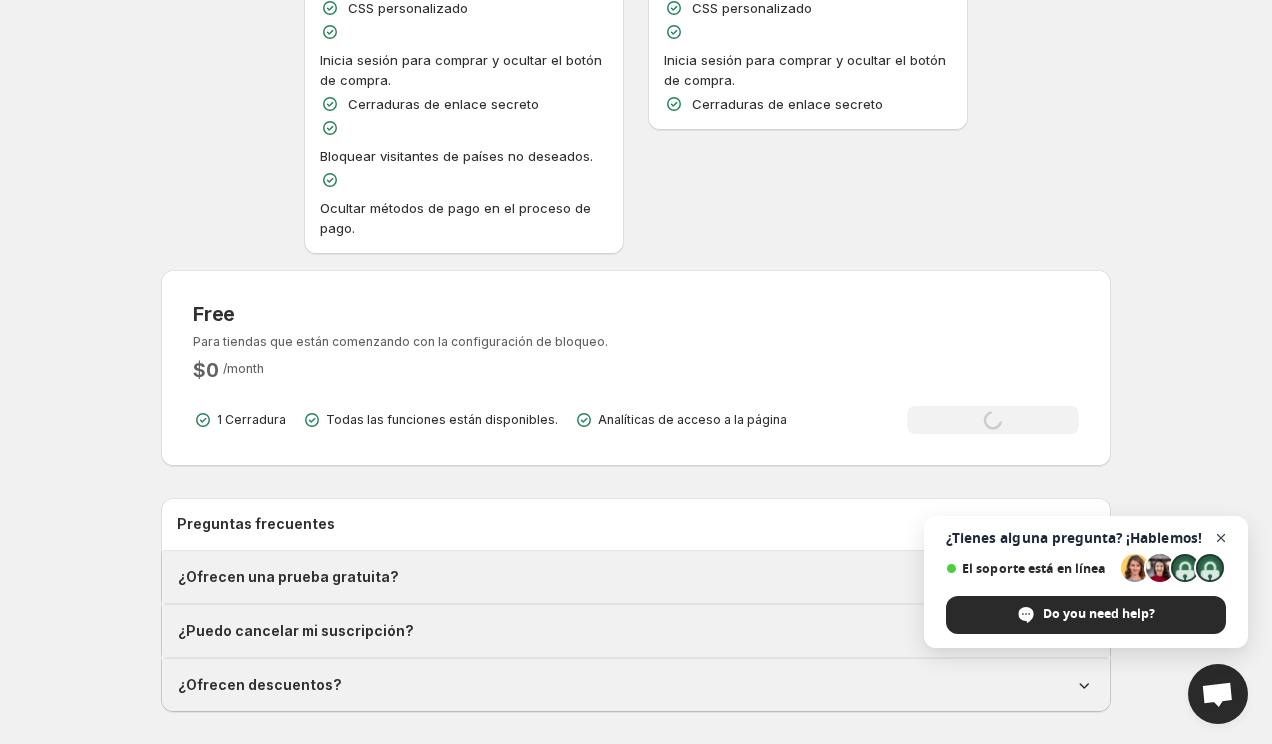 click at bounding box center (1221, 538) 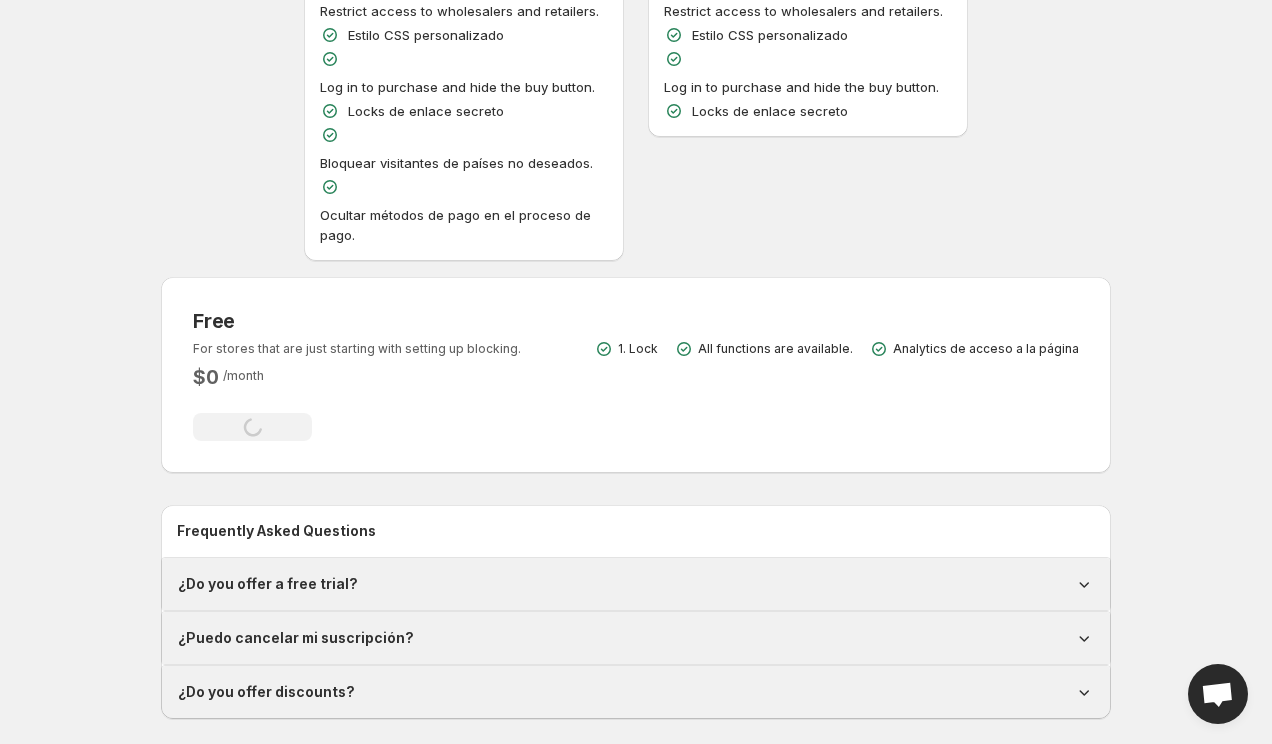 scroll, scrollTop: 444, scrollLeft: 0, axis: vertical 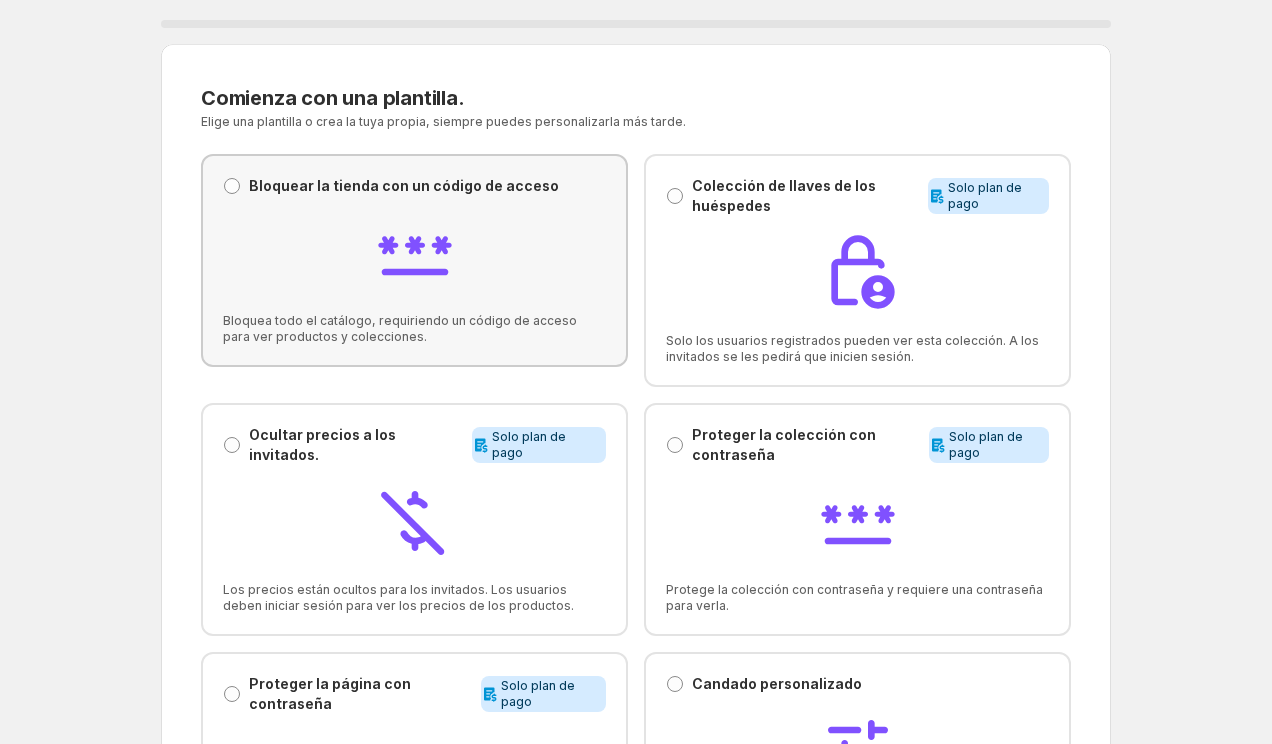 click at bounding box center [415, 252] 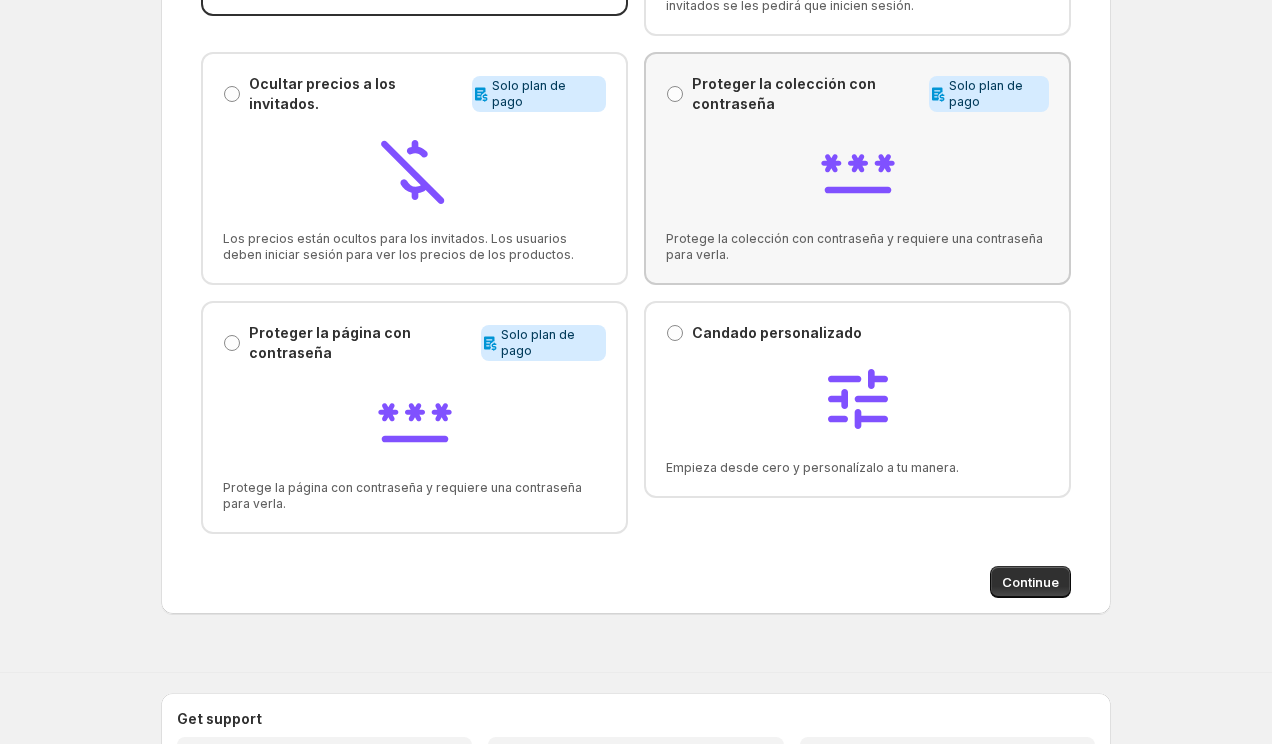 scroll, scrollTop: 368, scrollLeft: 0, axis: vertical 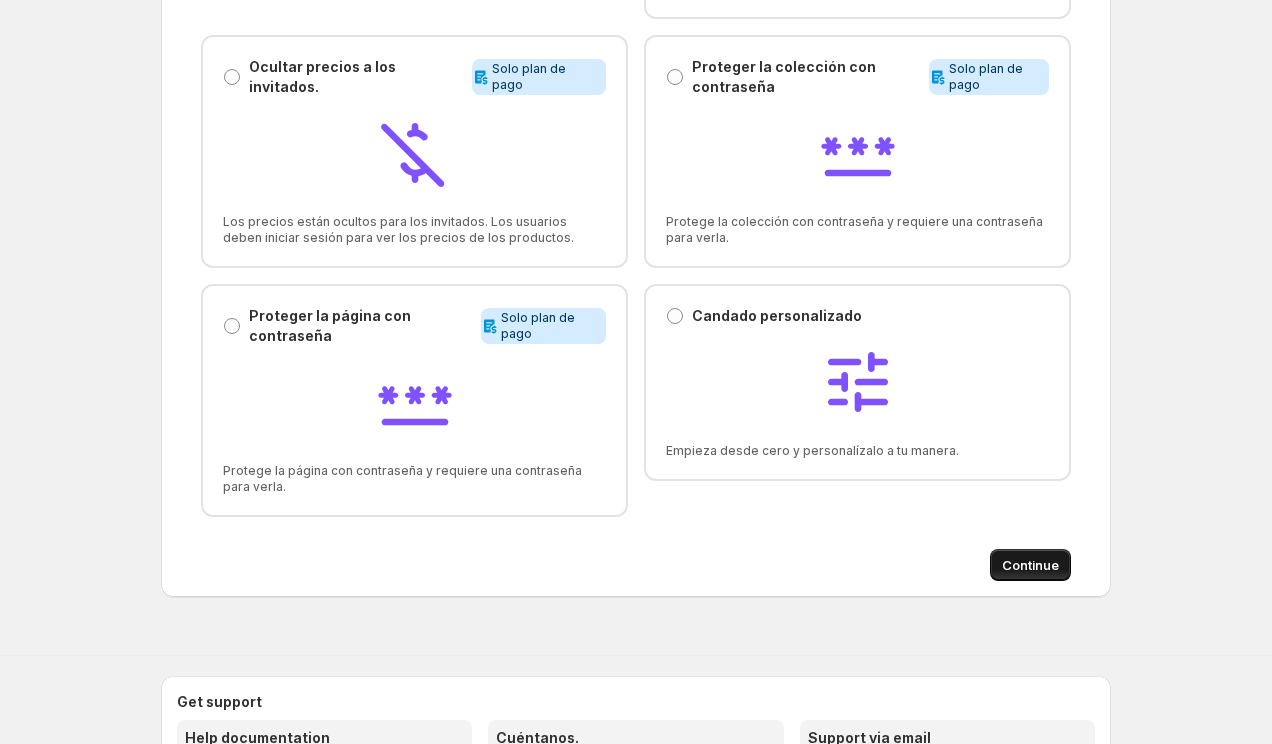 click on "Comienza con una plantilla. Esta página está lista. Comienza con una plantilla. Elige una plantilla o crea la tuya propia, siempre puedes personalizarla más tarde. Bloquear la tienda con un código de acceso Bloquear la tienda con un código de acceso Bloquea todo el catálogo, requiriendo un código de acceso para ver productos y colecciones. Colección de llaves de los huéspedes Colección de llaves de los huéspedes Info Solo plan de pago Solo los usuarios registrados pueden ver esta colección. A los invitados se les pedirá que inicien sesión. Ocultar precios a los invitados. Ocultar precios a los invitados. Info Solo plan de pago Los precios están ocultos para los invitados. Los usuarios deben iniciar sesión para ver los precios de los productos. Proteger la colección con contraseña Proteger la colección con contraseña Info Solo plan de pago Protege la colección con contraseña y requiere una contraseña para verla. Proteger la página con contraseña Proteger la página con contraseña Info" at bounding box center [636, 136] 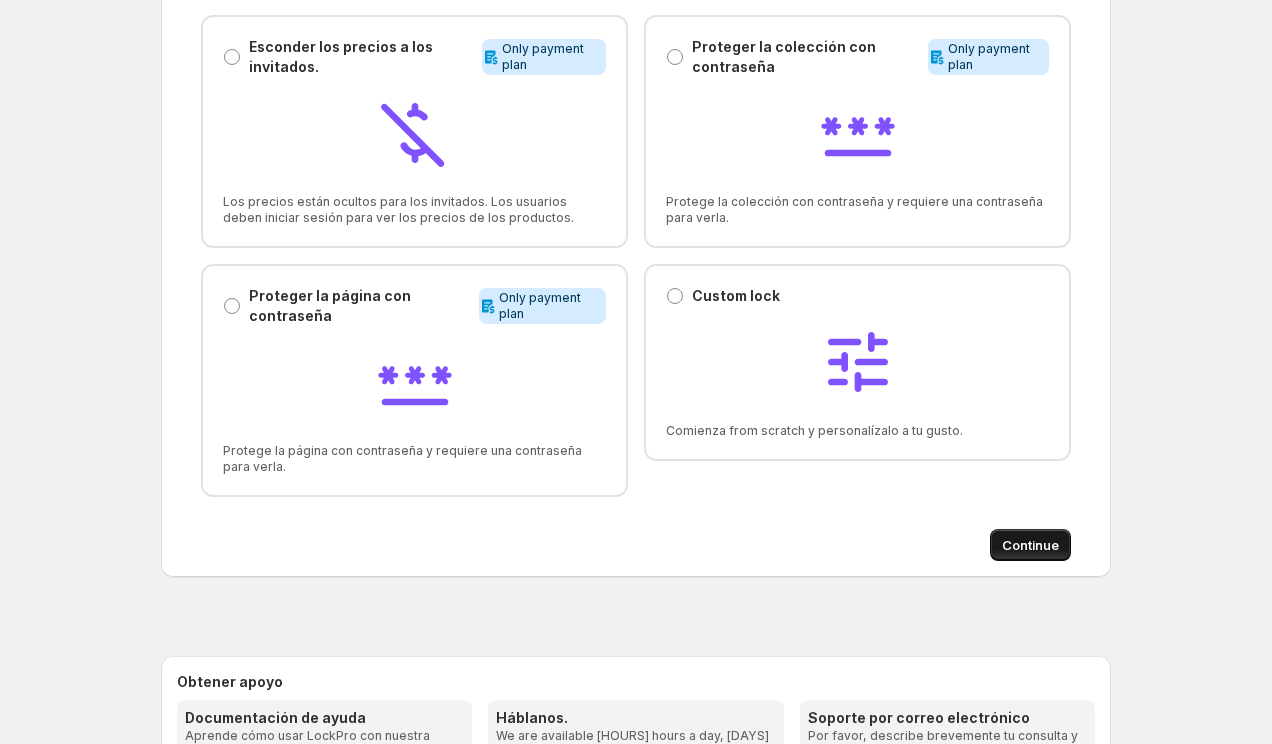 click on "Continue" at bounding box center [1030, 545] 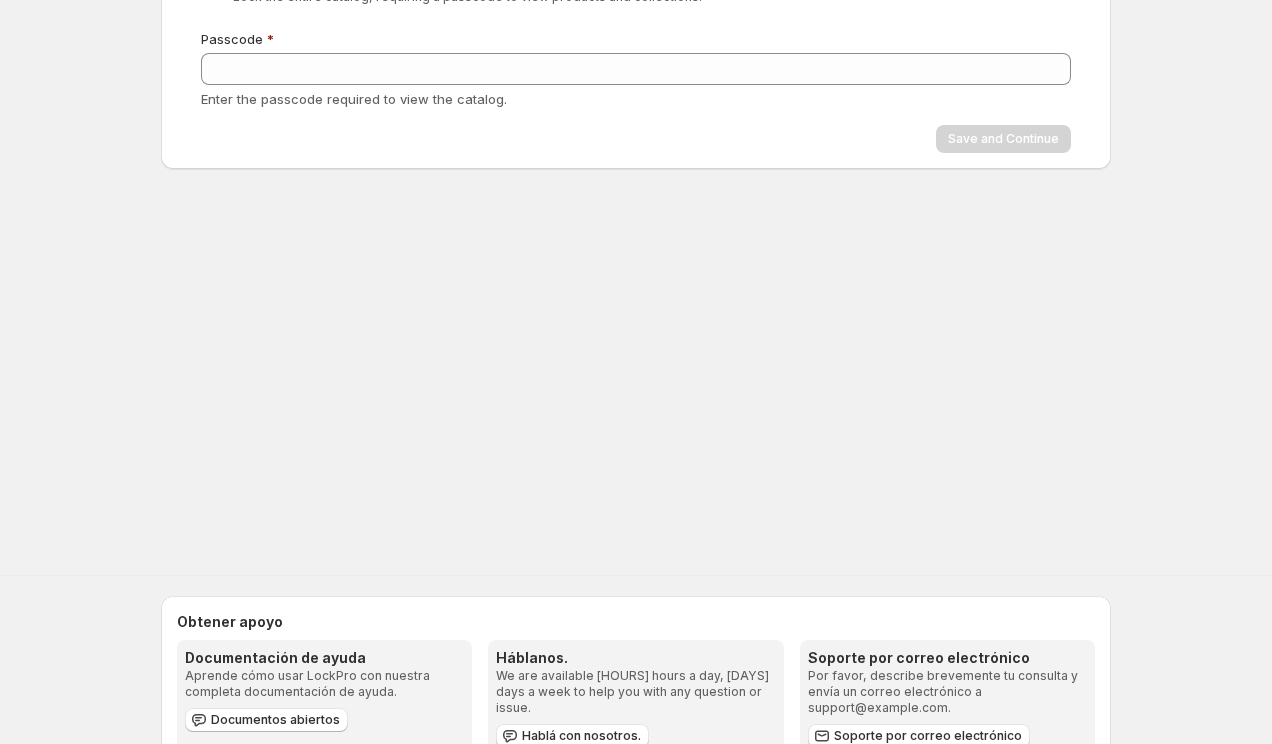scroll, scrollTop: 0, scrollLeft: 0, axis: both 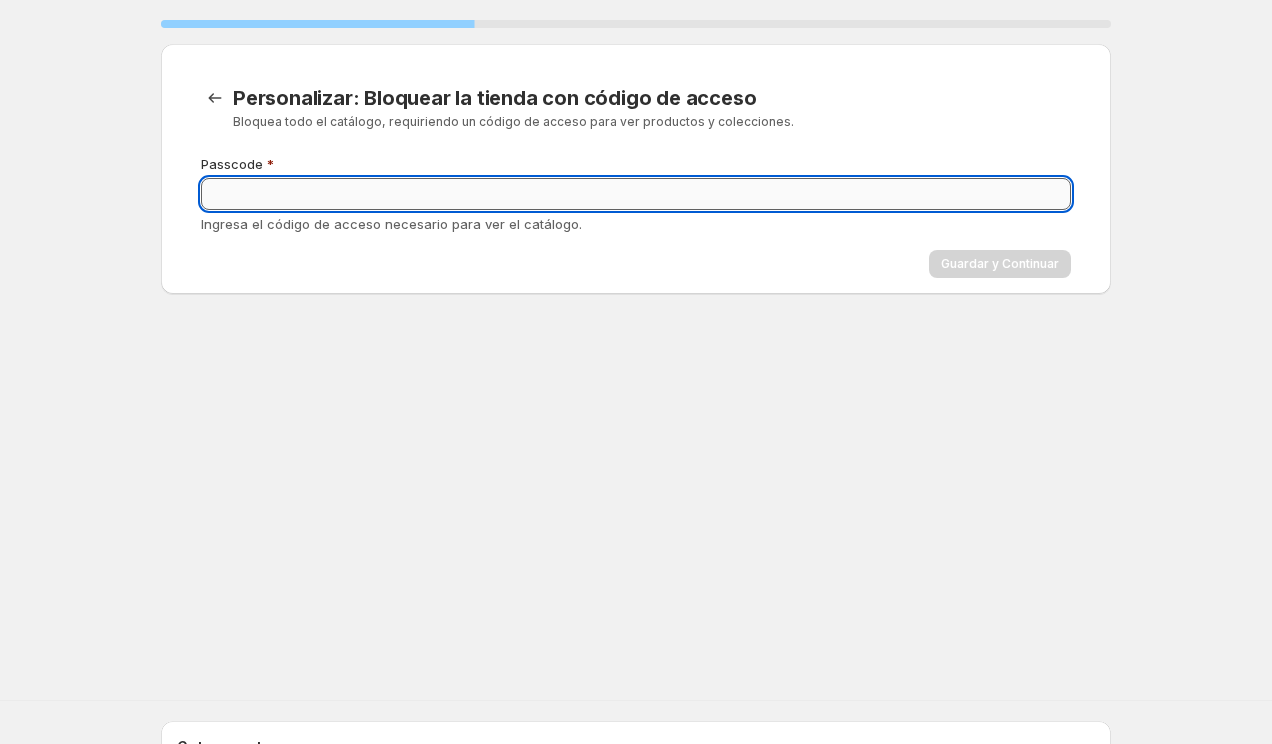 click on "Passcode" at bounding box center (636, 194) 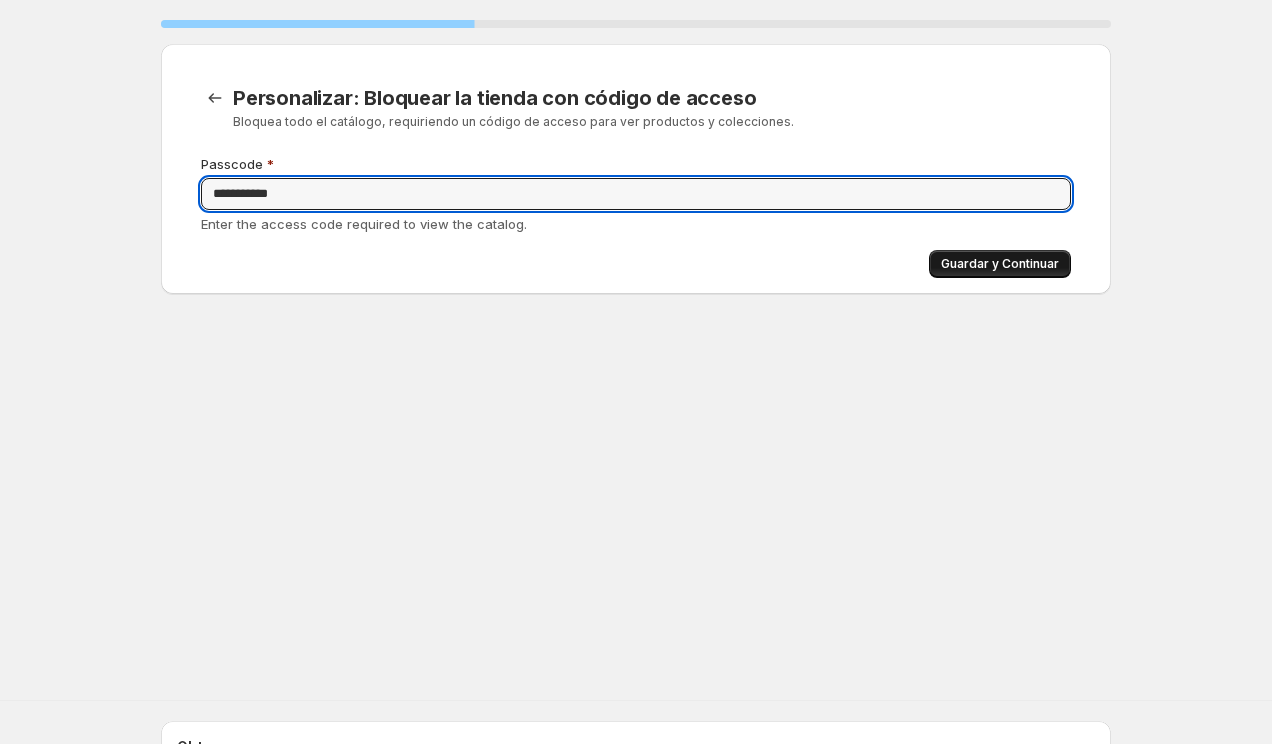 type on "**********" 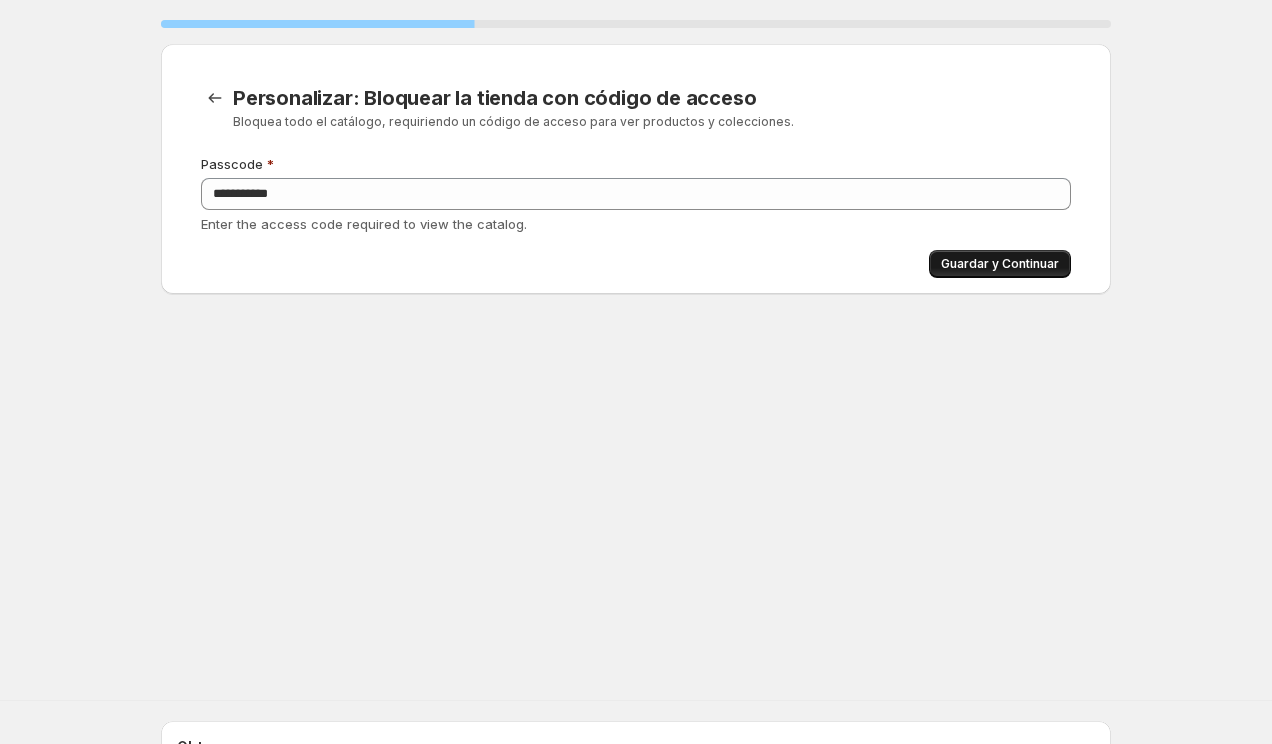 click on "Guardar y Continuar" at bounding box center [1000, 264] 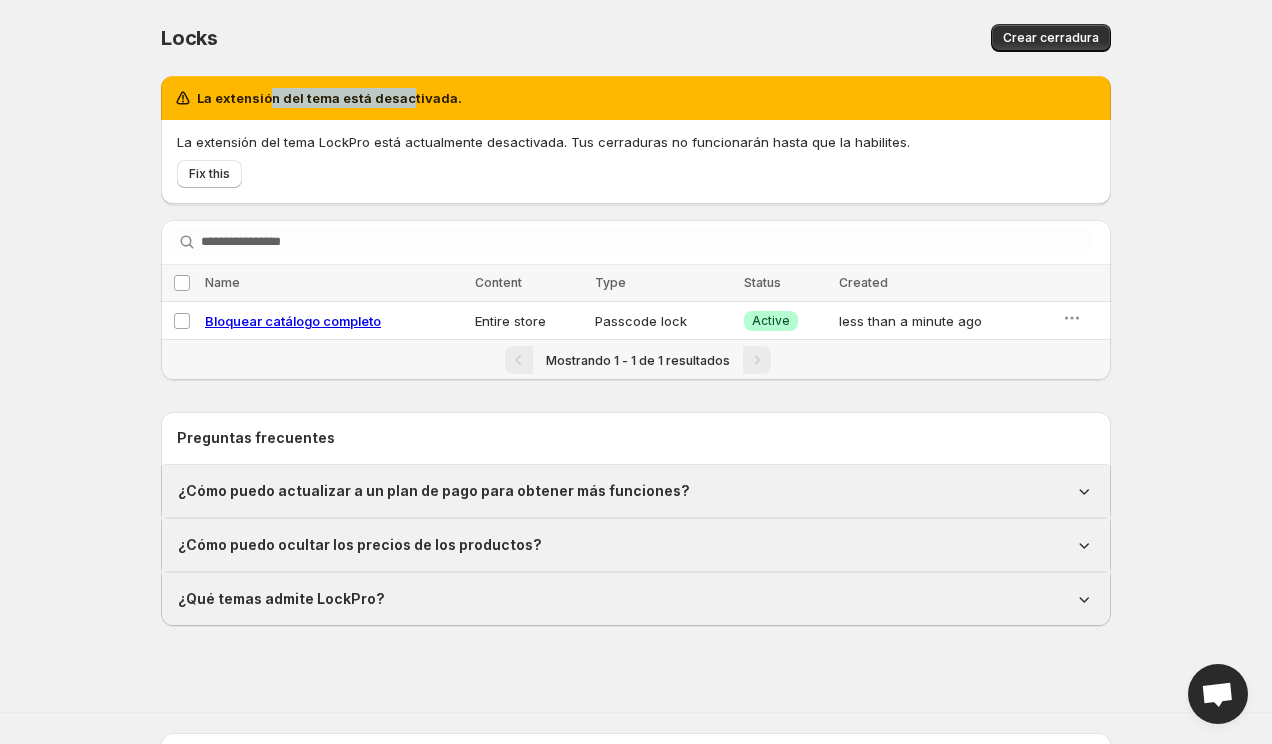 drag, startPoint x: 272, startPoint y: 105, endPoint x: 407, endPoint y: 105, distance: 135 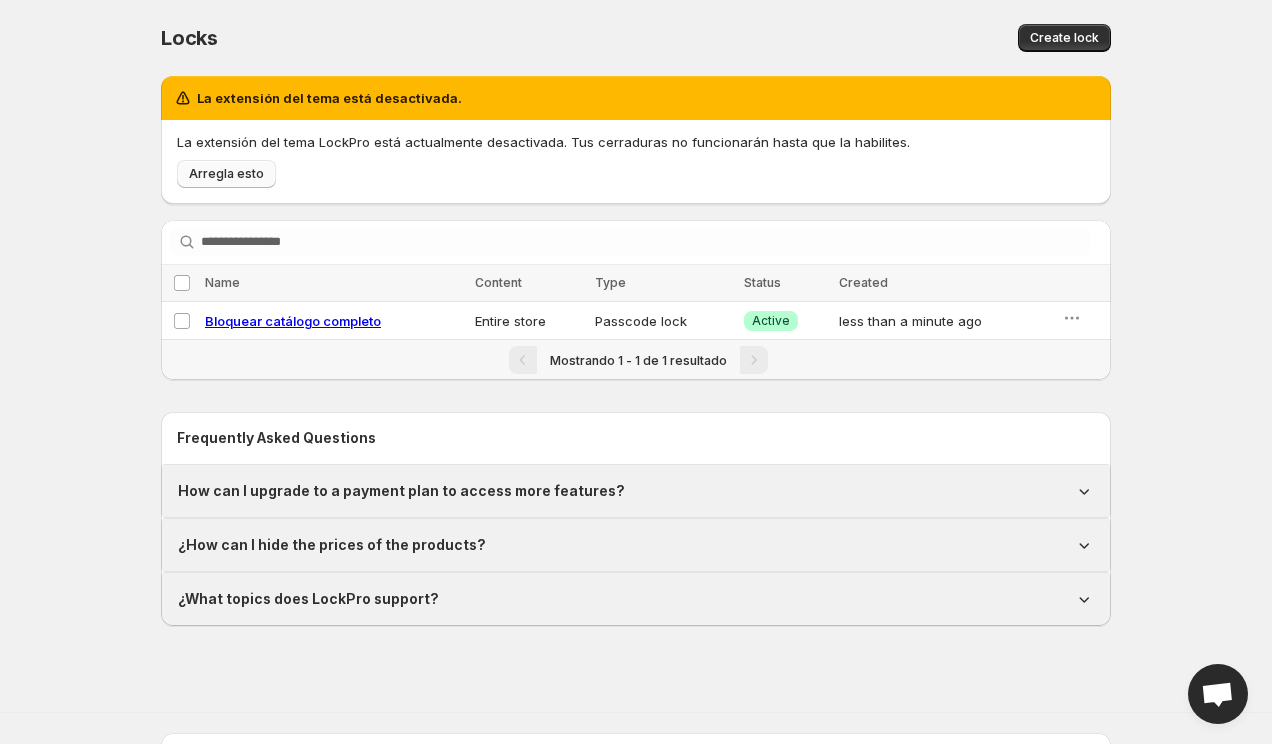 click on "Arregla esto" at bounding box center [226, 174] 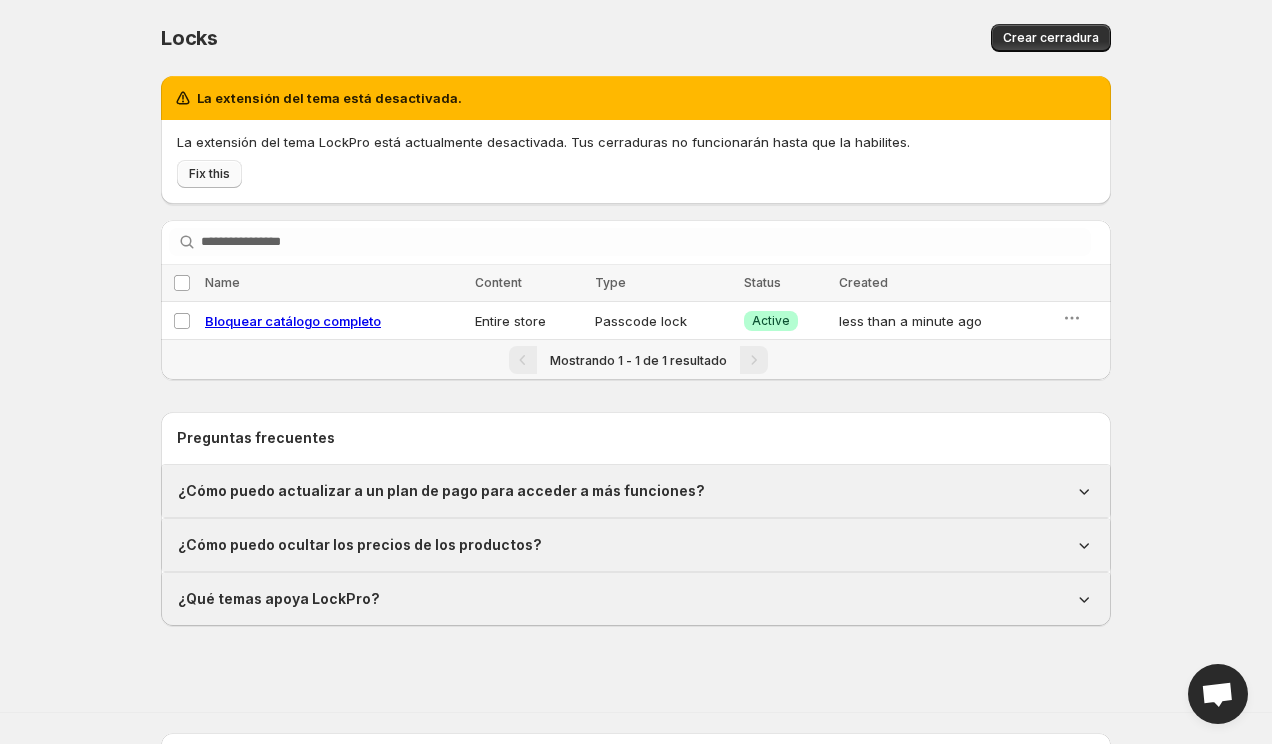 click on "Fix this" at bounding box center (209, 174) 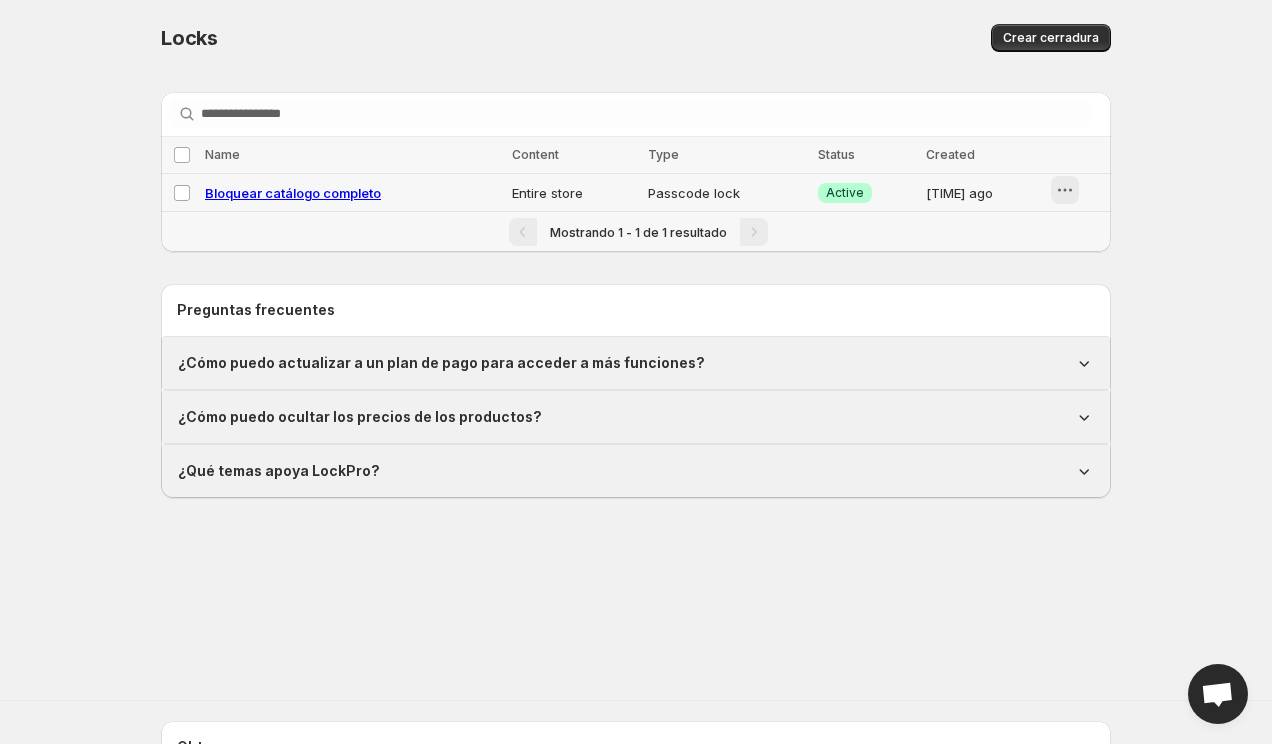 click 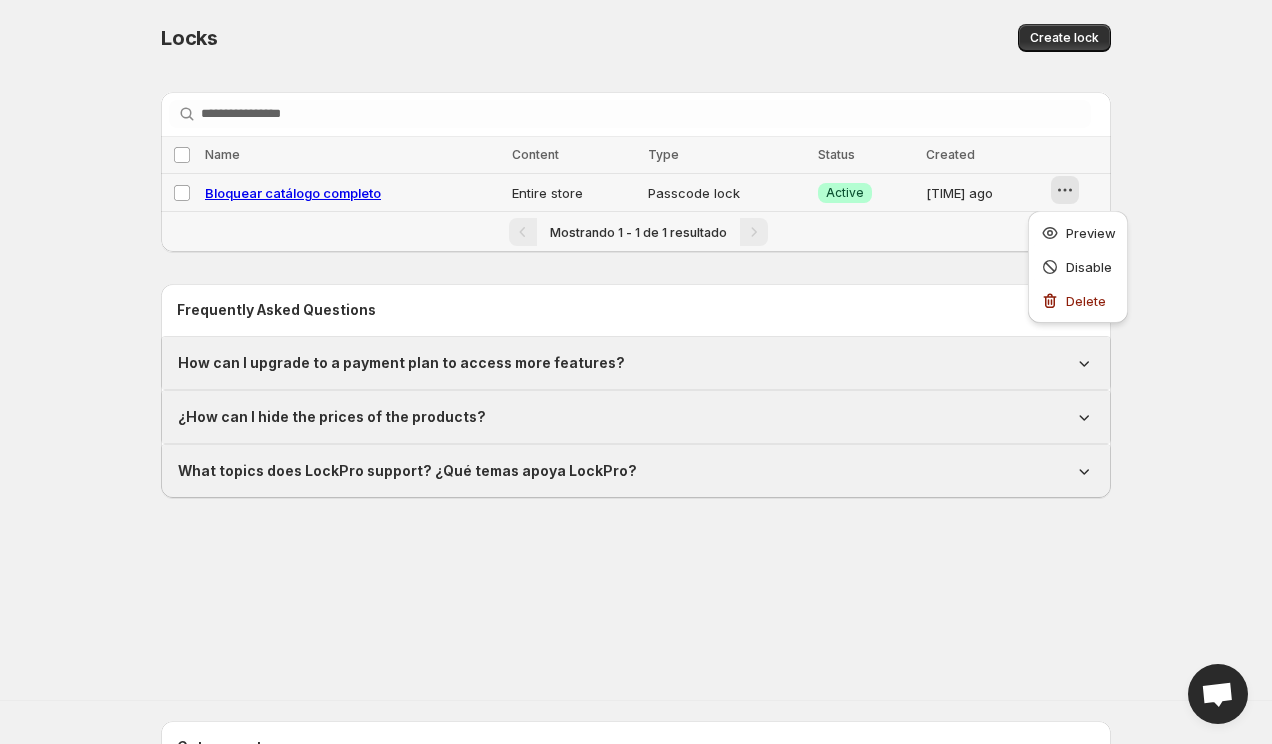 click on "Success Active" at bounding box center (866, 193) 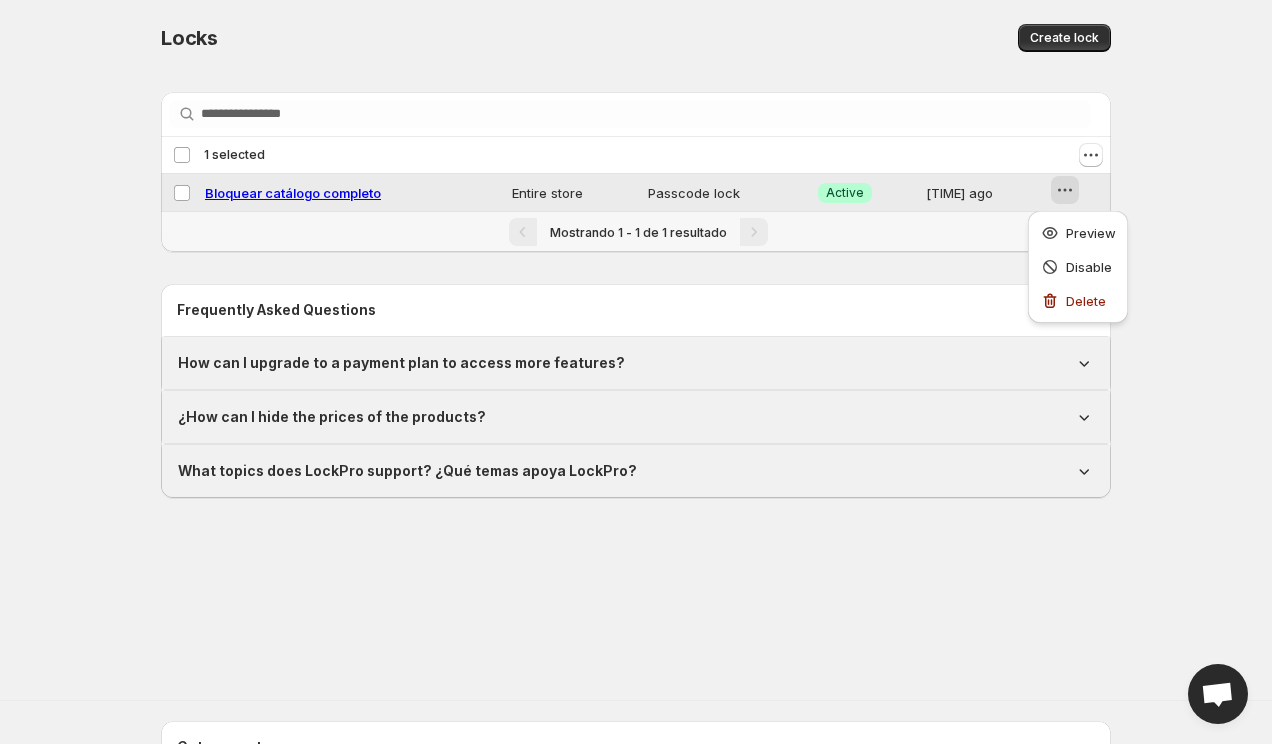 click on "Bloquear catálogo completo" at bounding box center (293, 193) 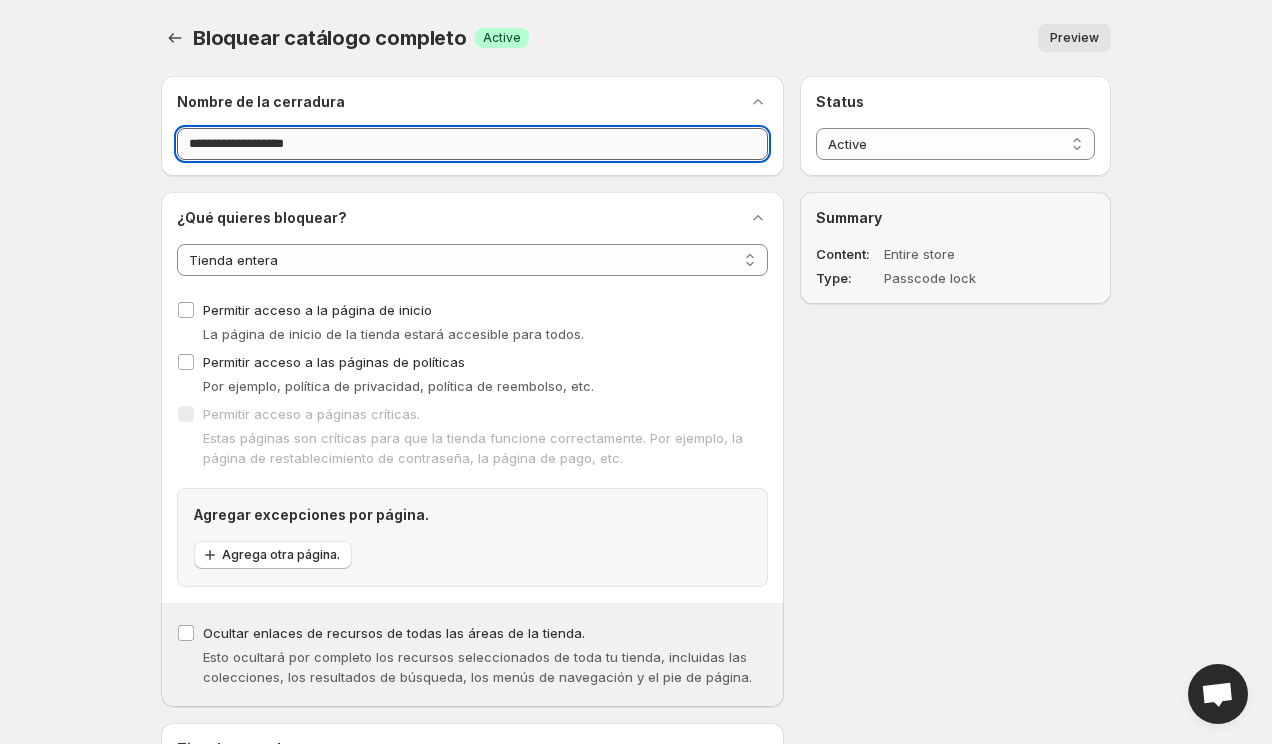 click on "**********" at bounding box center [472, 144] 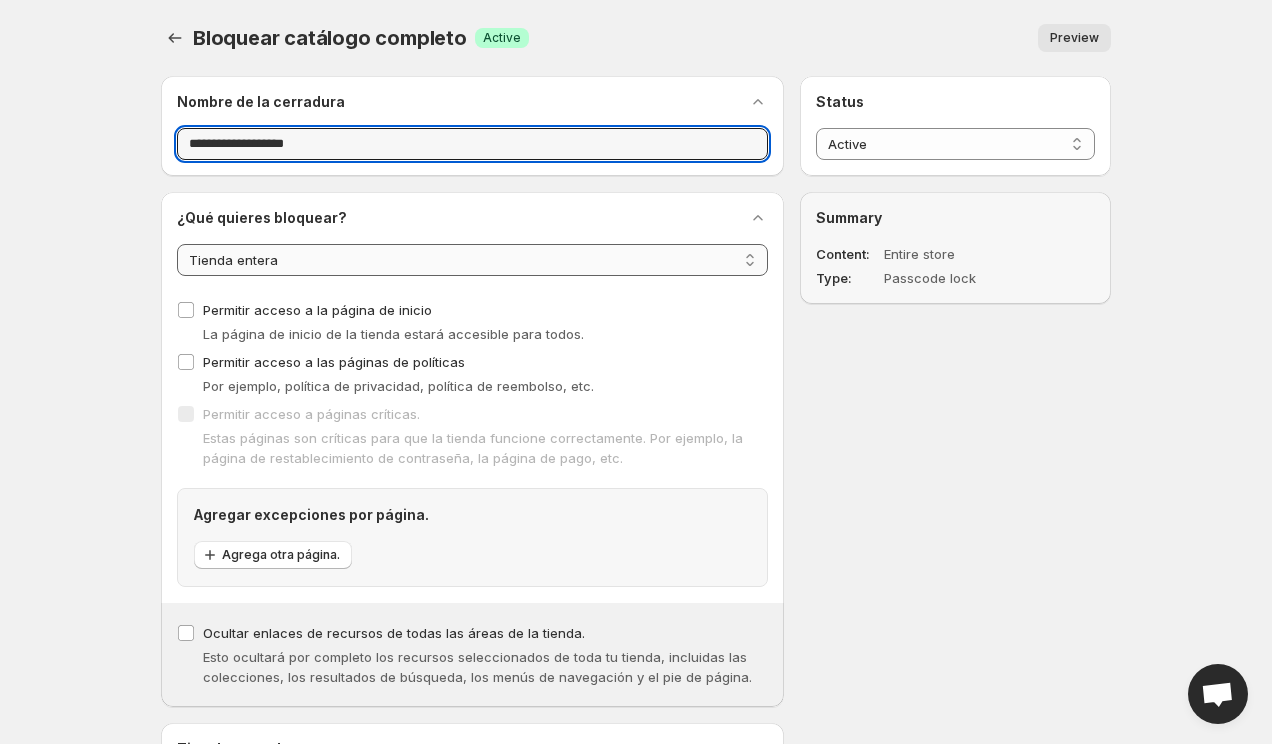 click on "**********" at bounding box center (472, 260) 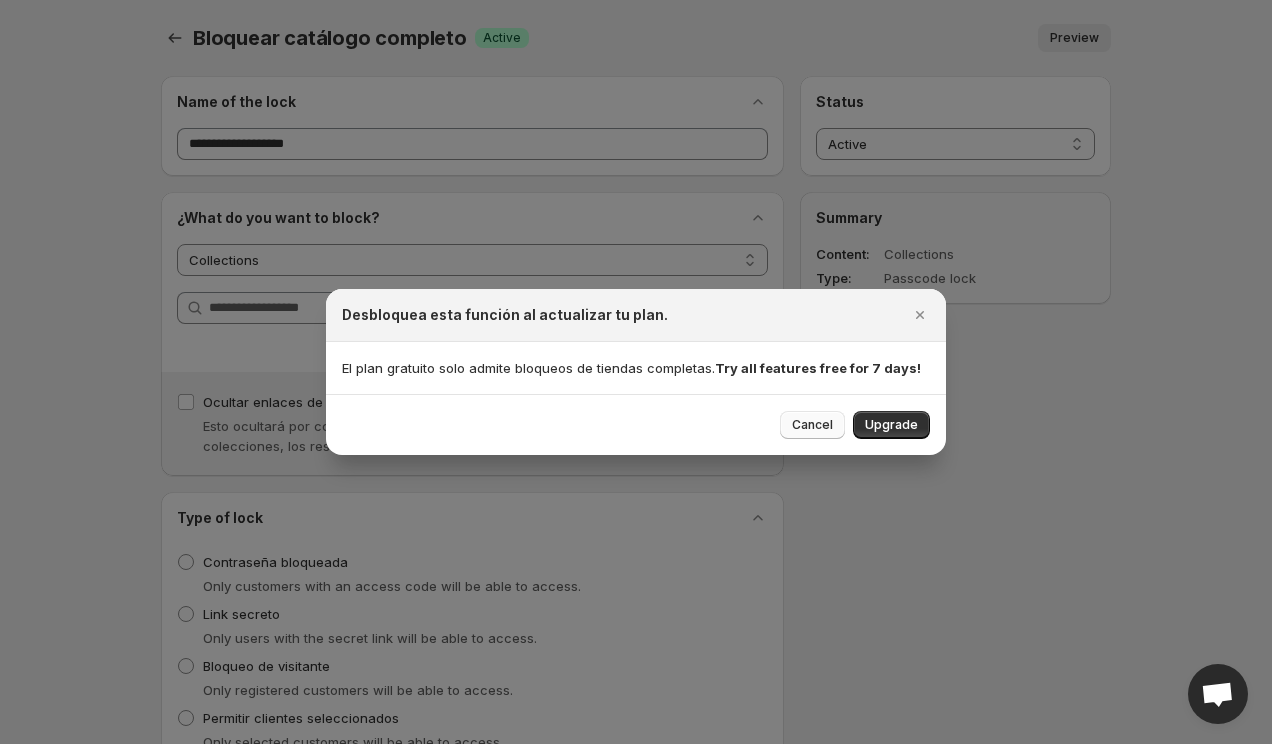 click on "Cancel" at bounding box center [812, 425] 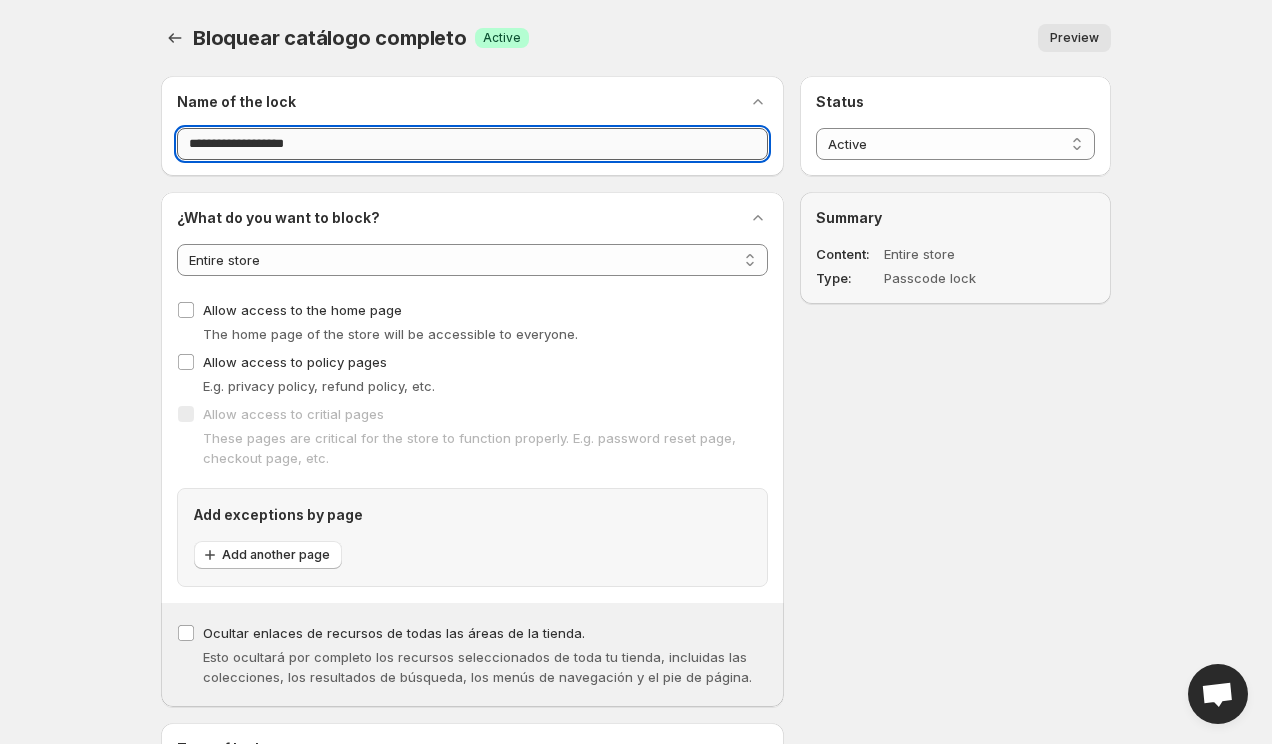 click on "**********" at bounding box center [472, 144] 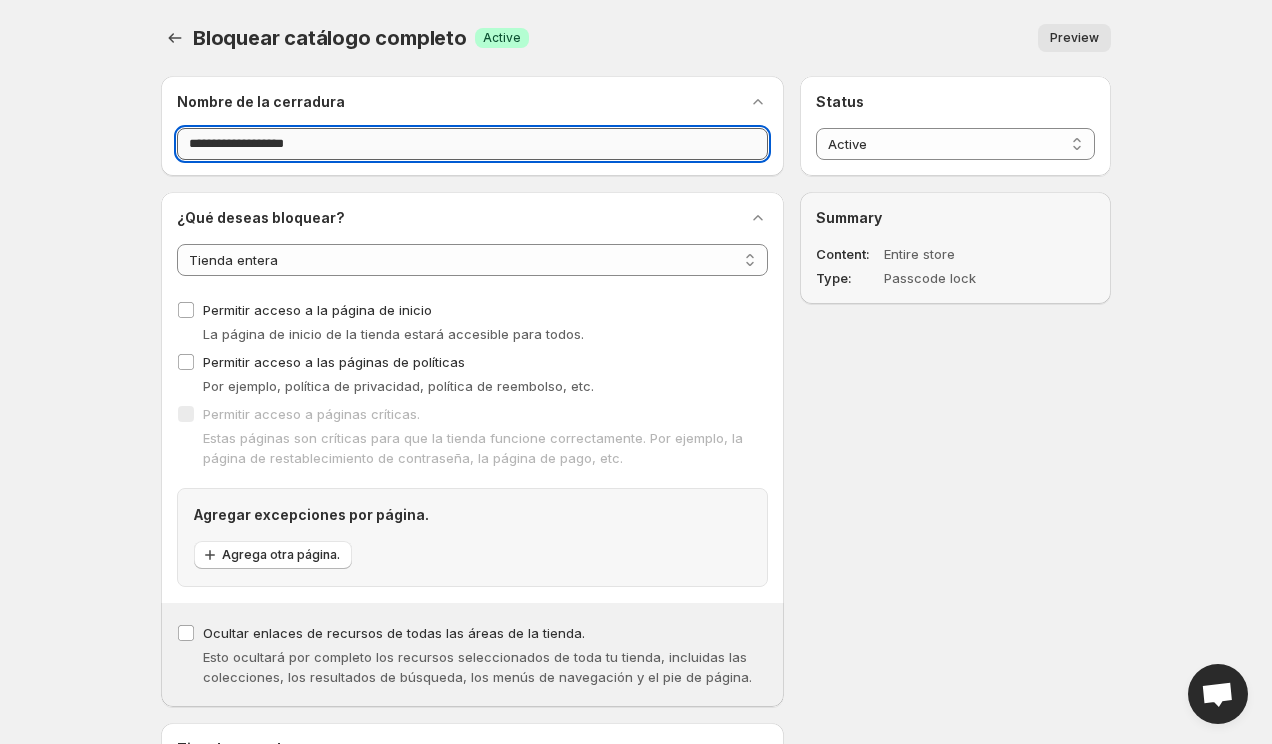 click on "**********" at bounding box center [472, 144] 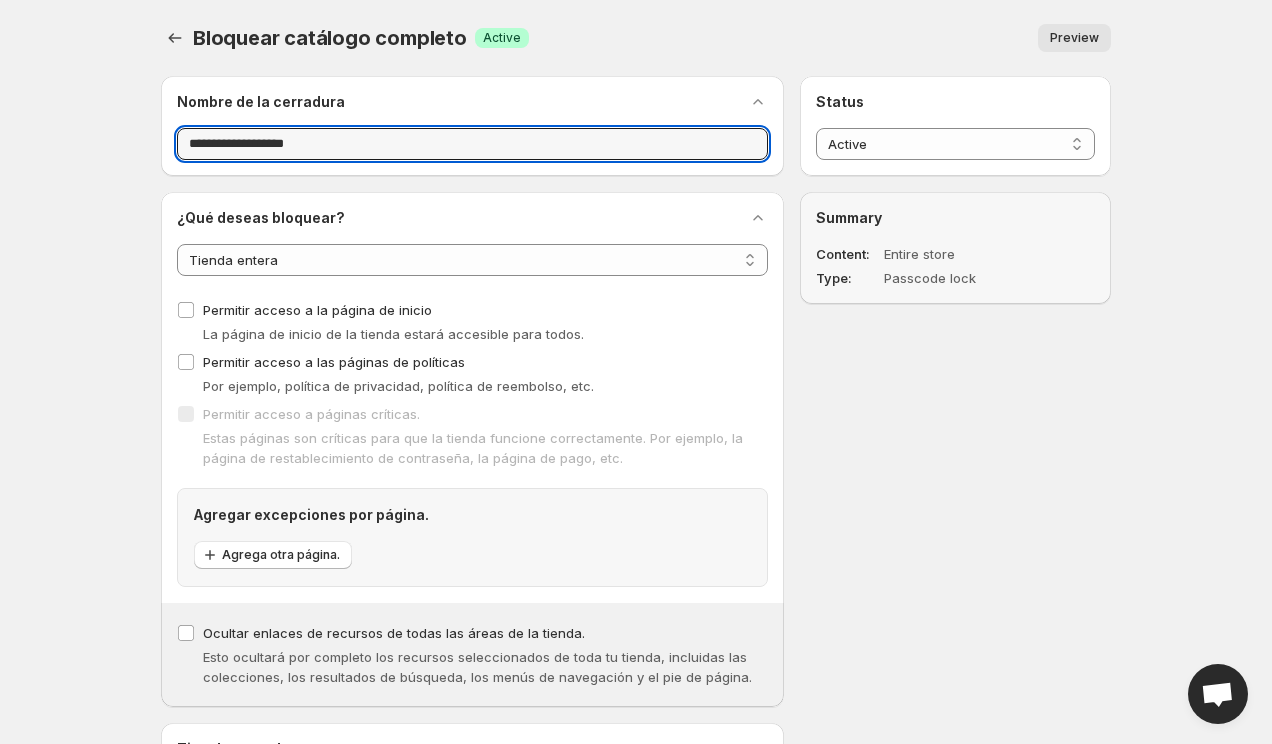 click on "**********" at bounding box center (636, 910) 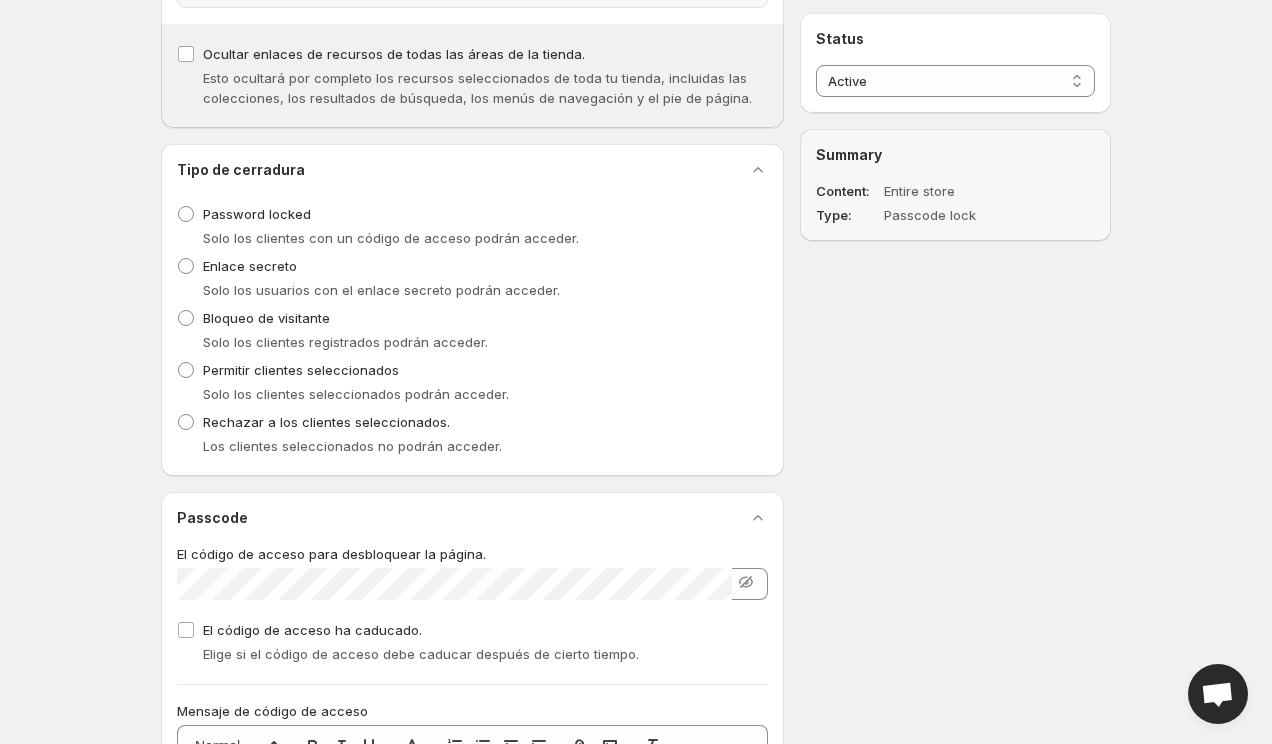 scroll, scrollTop: 591, scrollLeft: 0, axis: vertical 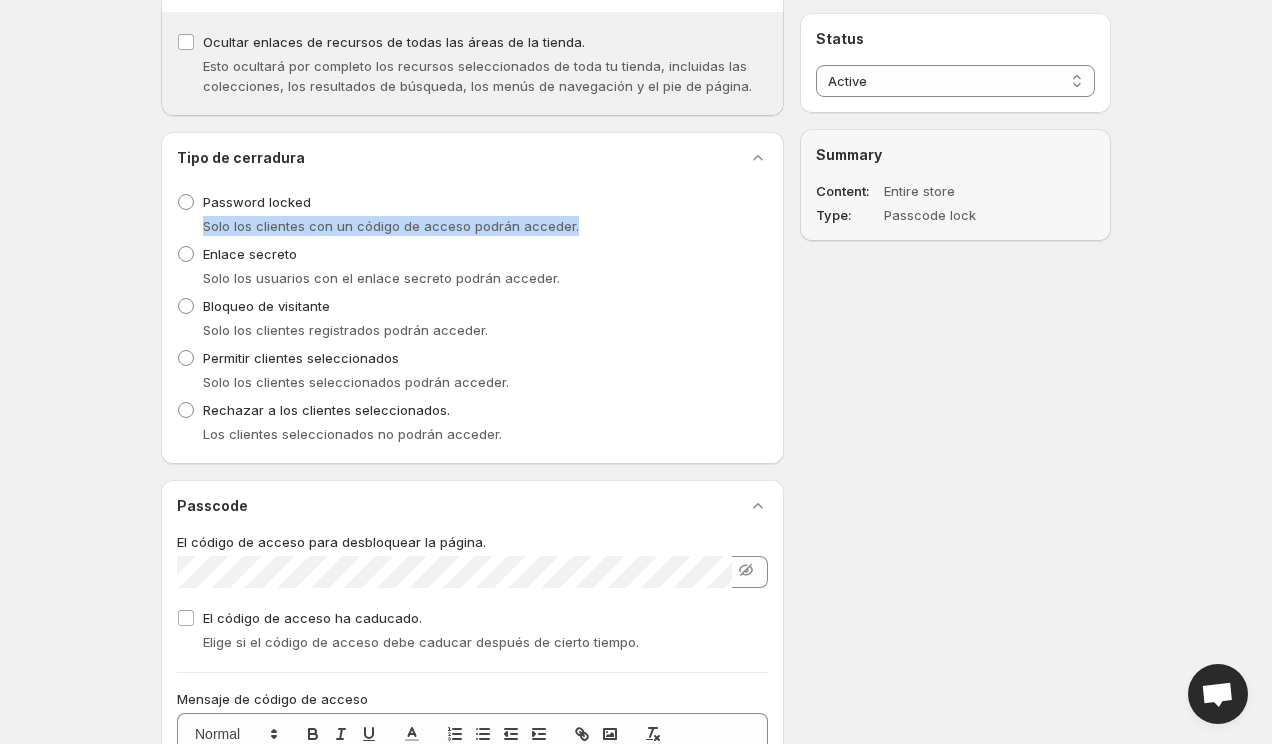 drag, startPoint x: 206, startPoint y: 228, endPoint x: 585, endPoint y: 231, distance: 379.01187 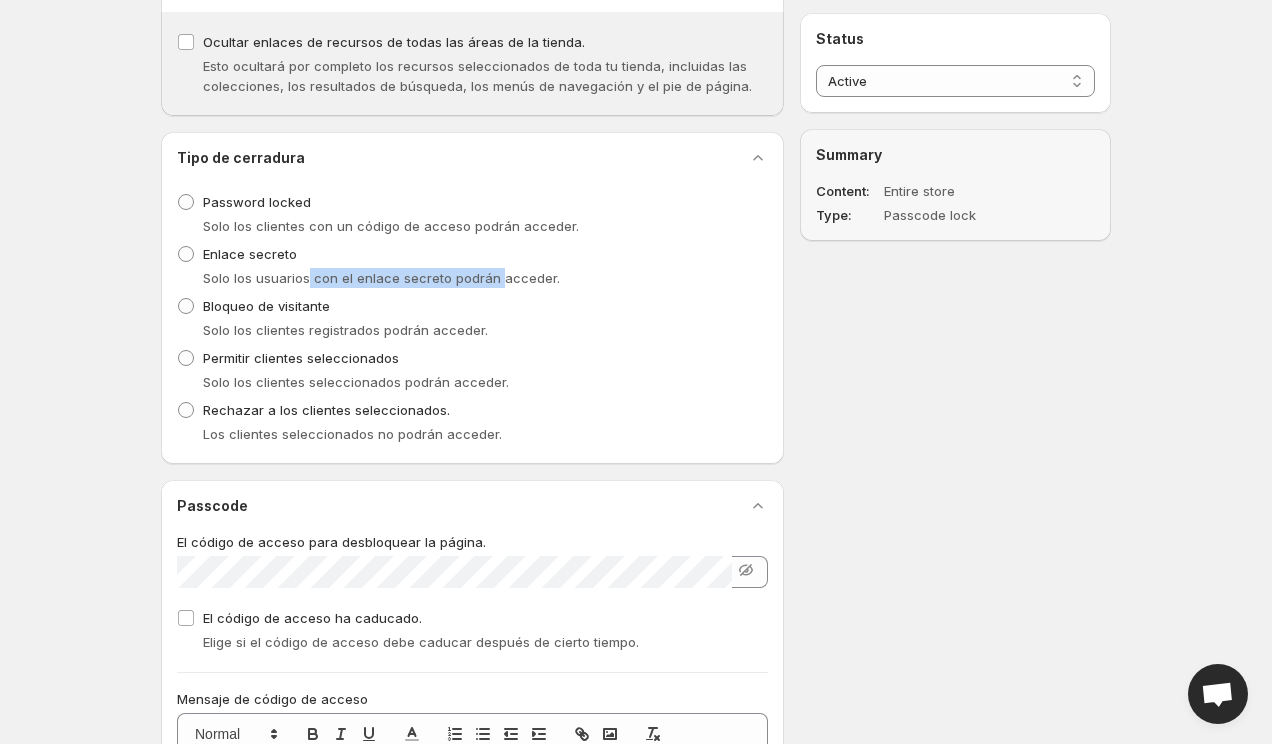 drag, startPoint x: 308, startPoint y: 276, endPoint x: 498, endPoint y: 276, distance: 190 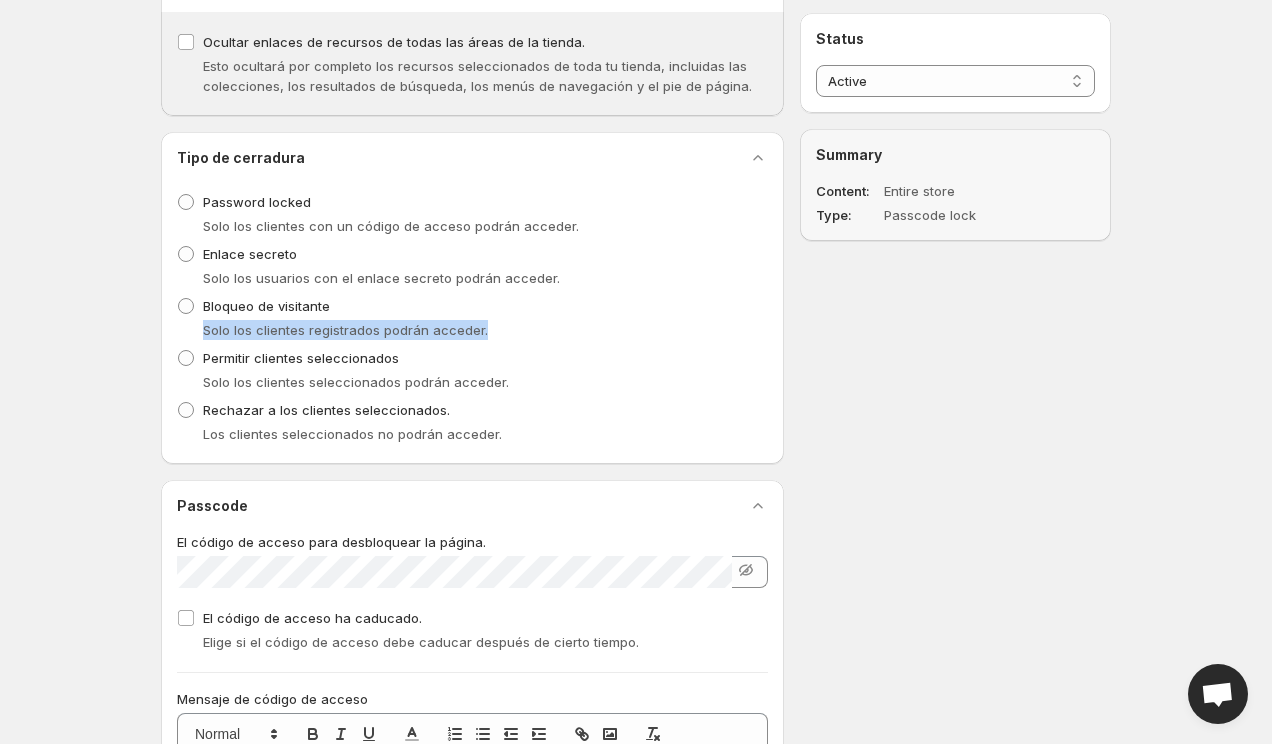 drag, startPoint x: 207, startPoint y: 333, endPoint x: 498, endPoint y: 333, distance: 291 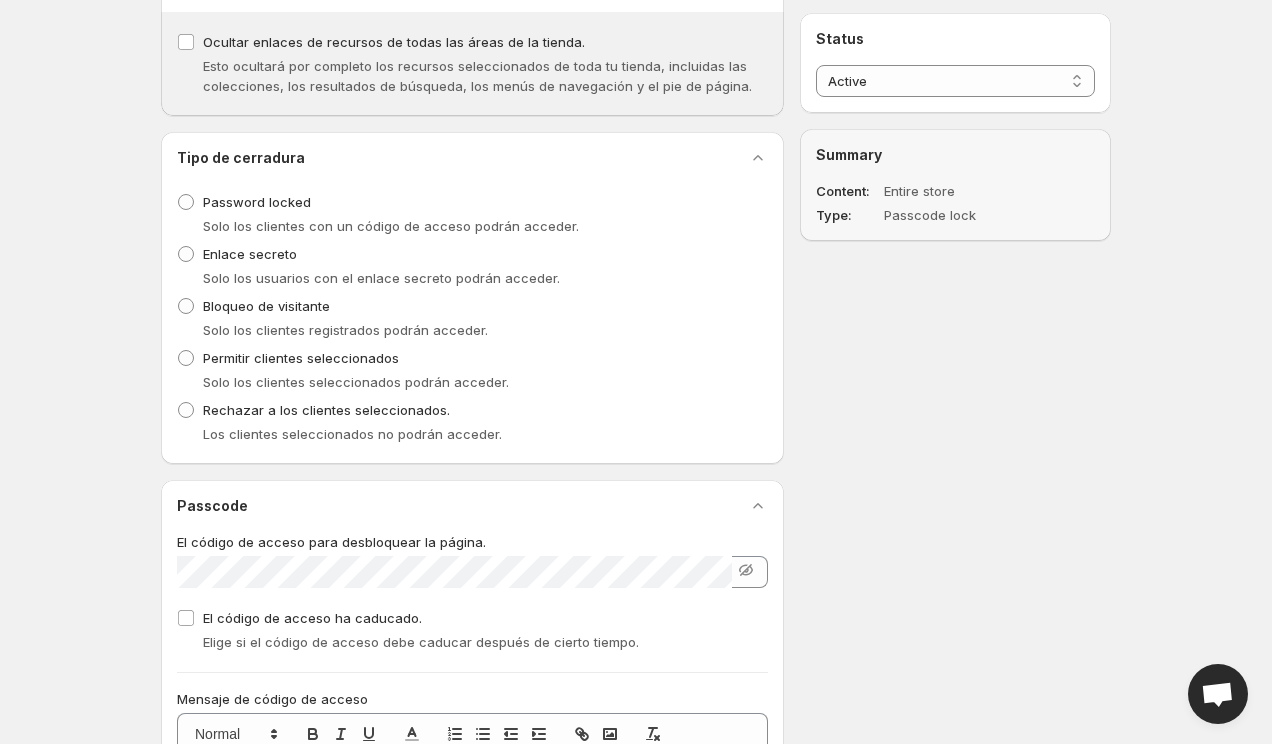 drag, startPoint x: 273, startPoint y: 382, endPoint x: 452, endPoint y: 382, distance: 179 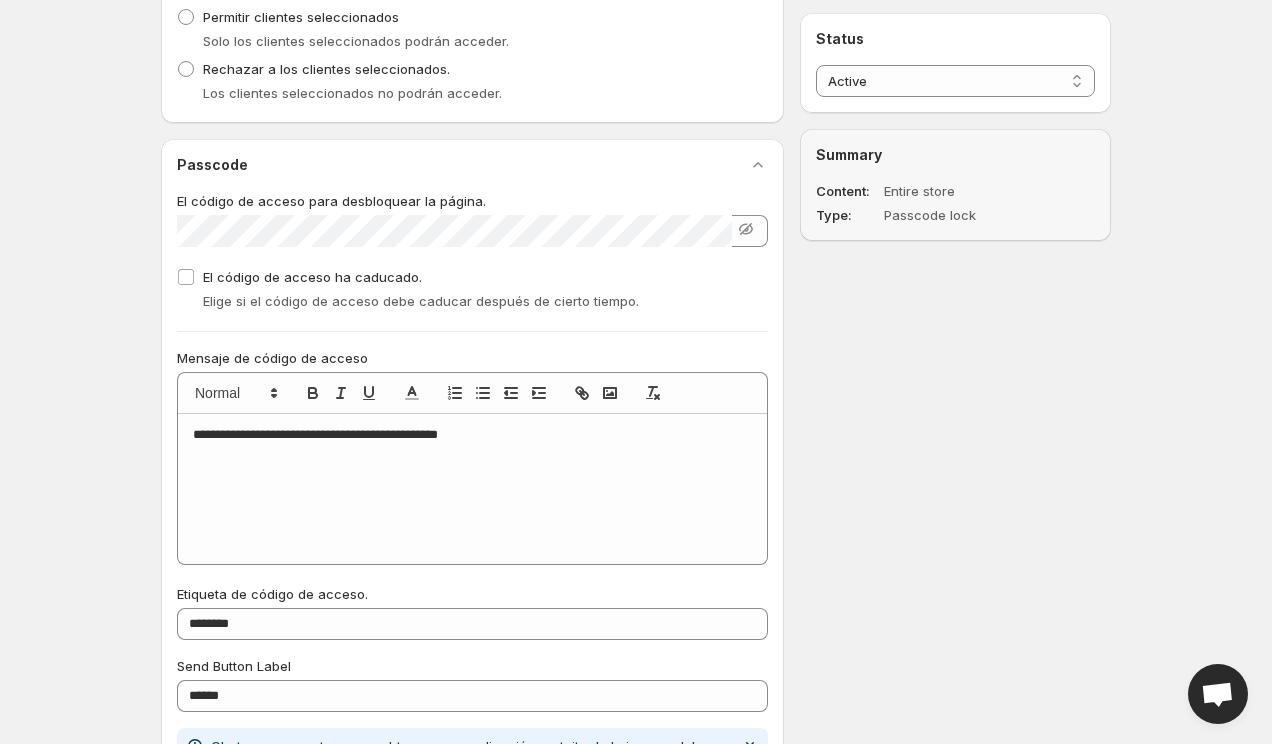 scroll, scrollTop: 940, scrollLeft: 0, axis: vertical 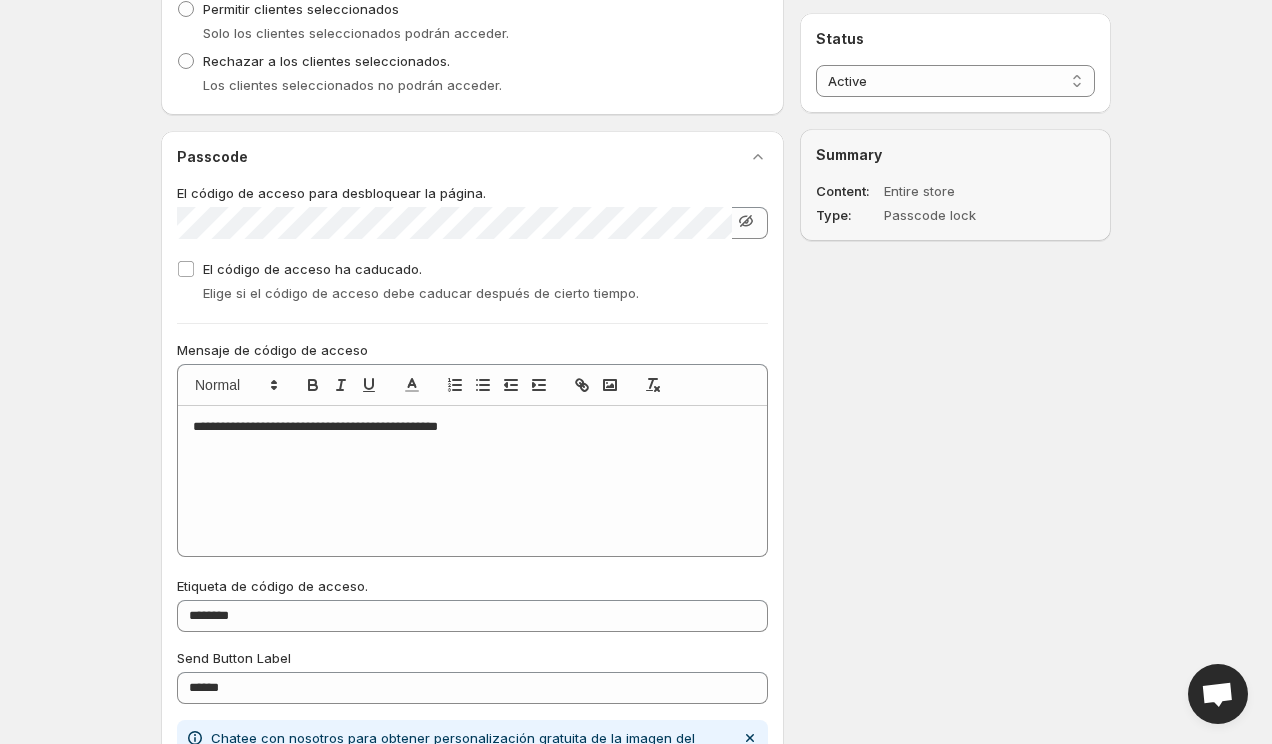 click 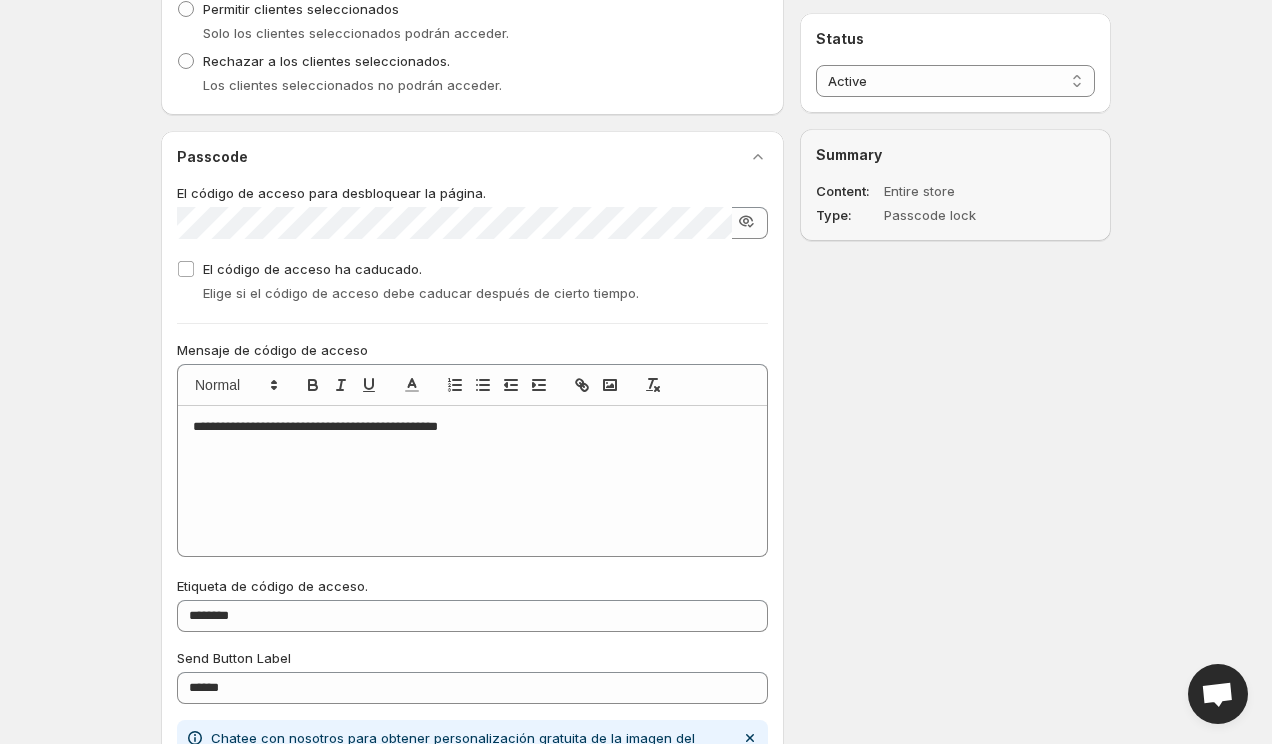 click 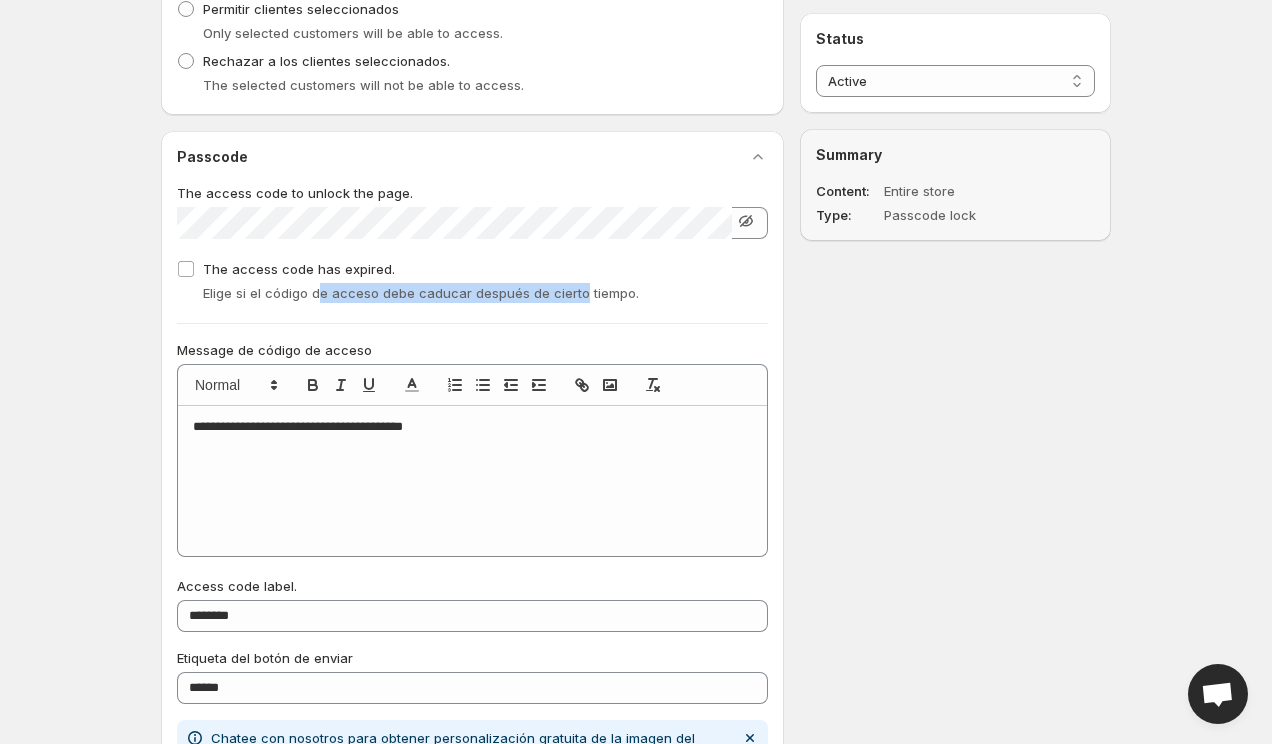drag, startPoint x: 320, startPoint y: 301, endPoint x: 578, endPoint y: 301, distance: 258 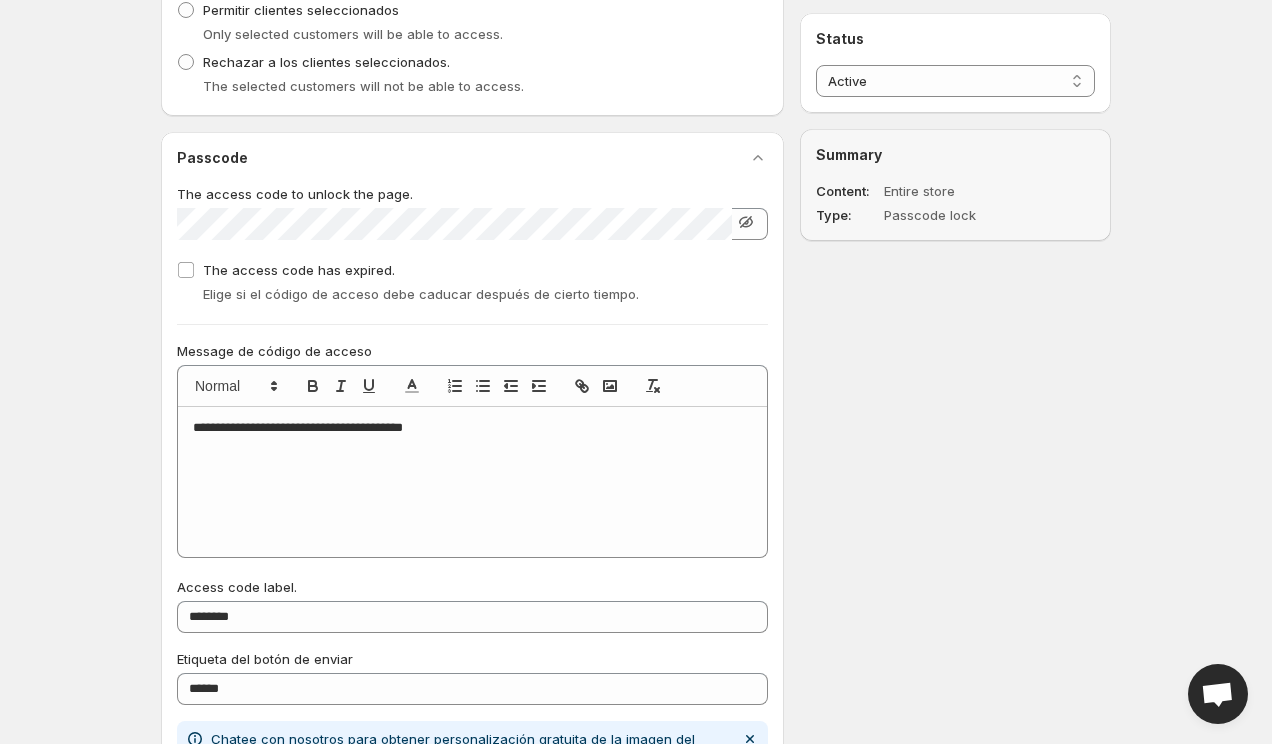 scroll, scrollTop: 872, scrollLeft: 0, axis: vertical 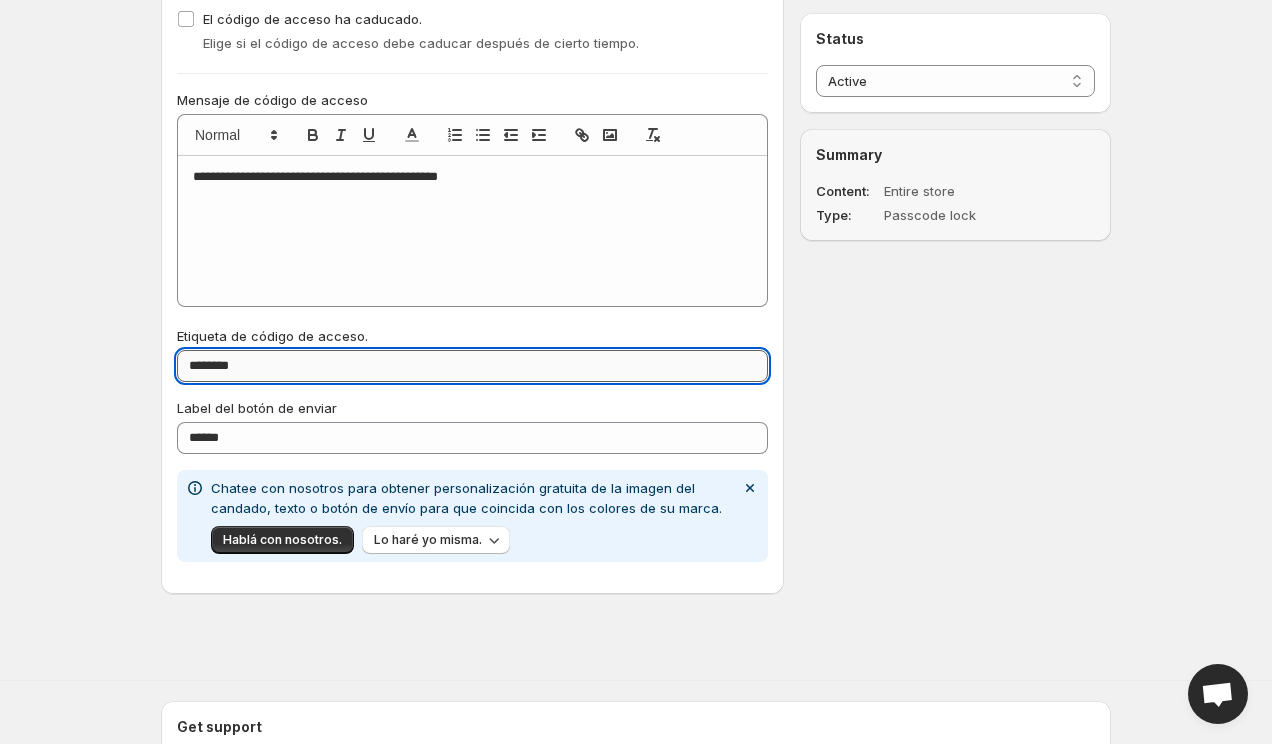 click on "********" at bounding box center (472, 366) 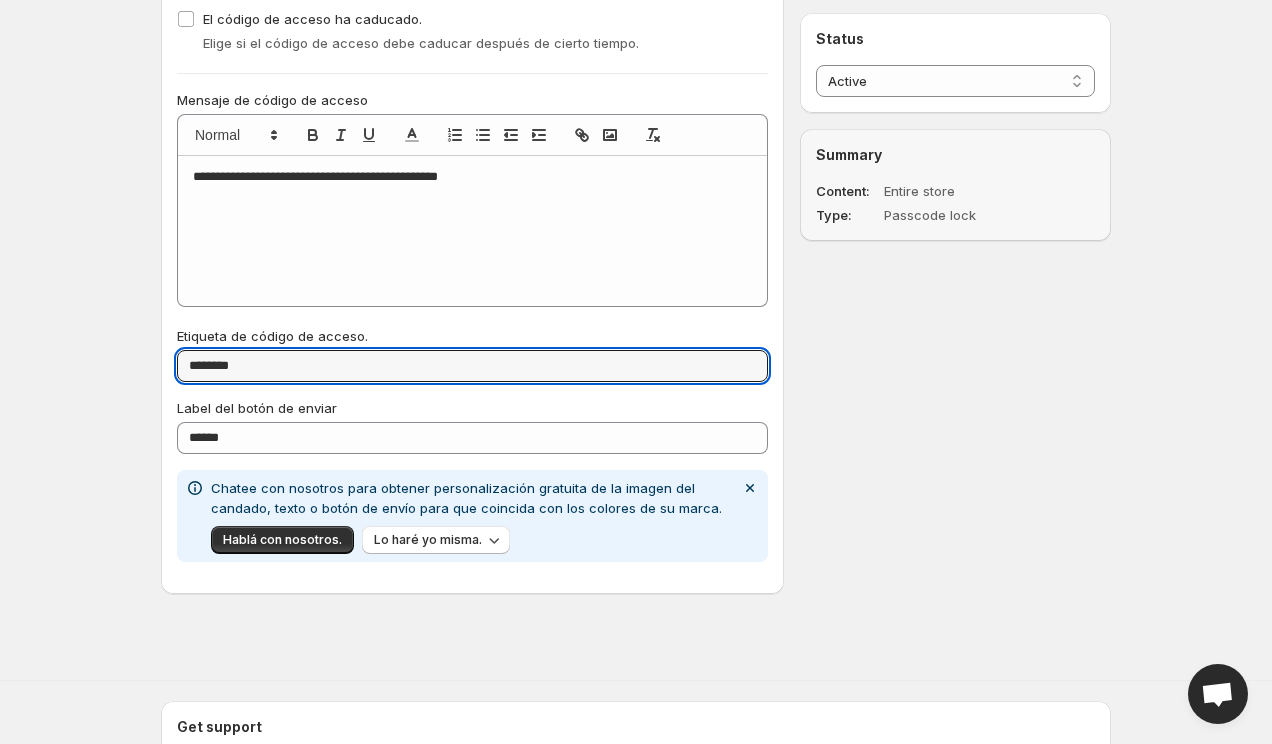 drag, startPoint x: 310, startPoint y: 372, endPoint x: 160, endPoint y: 361, distance: 150.40279 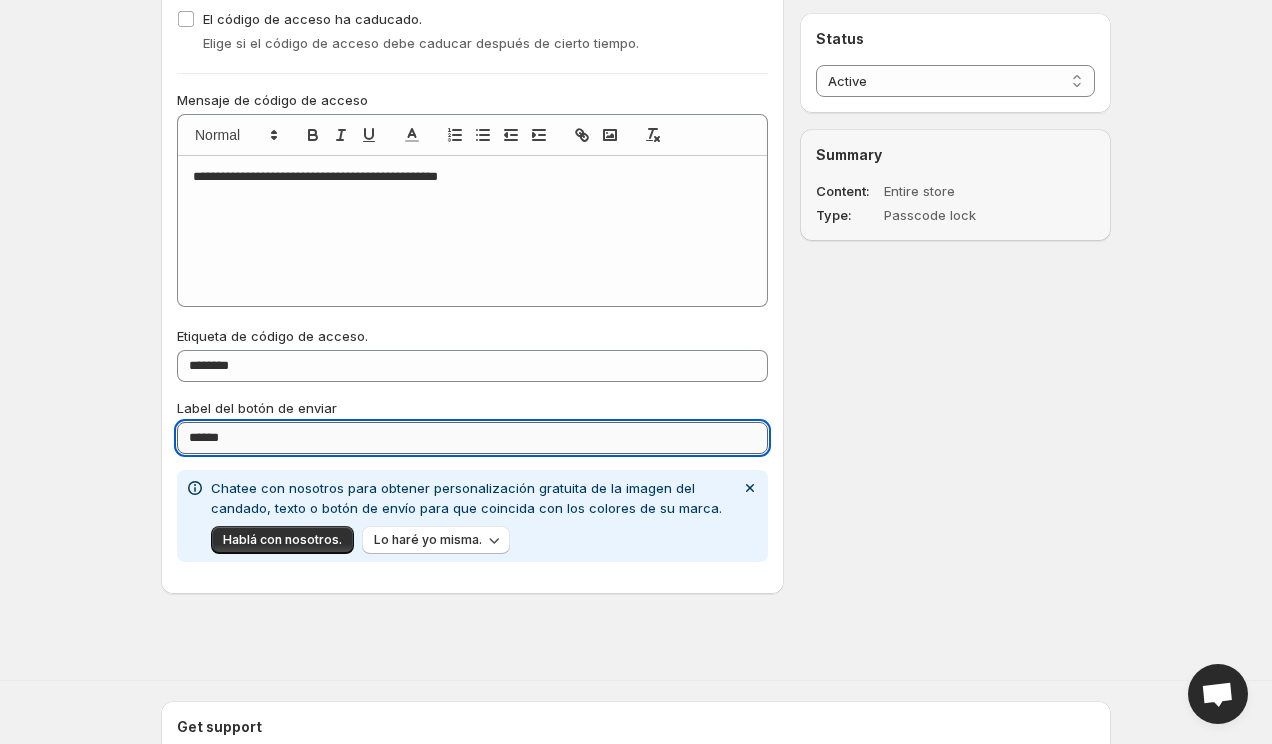 drag, startPoint x: 240, startPoint y: 441, endPoint x: 187, endPoint y: 441, distance: 53 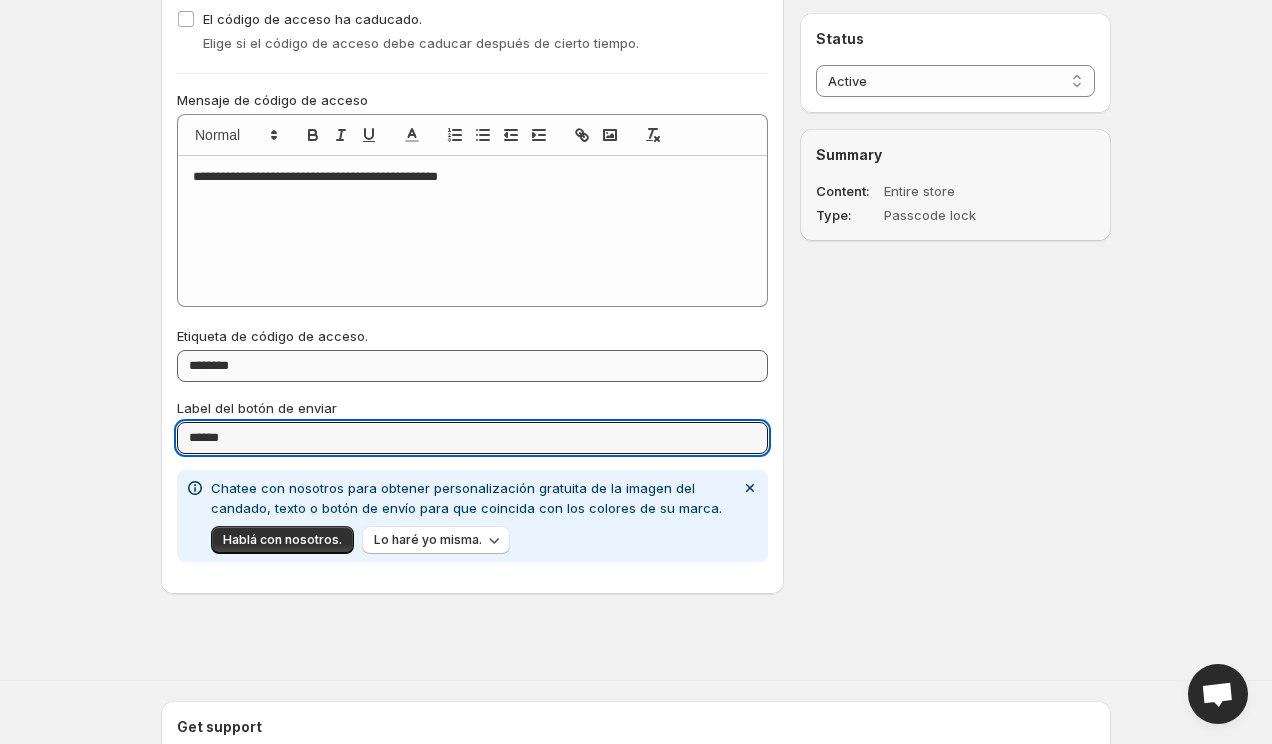type on "******" 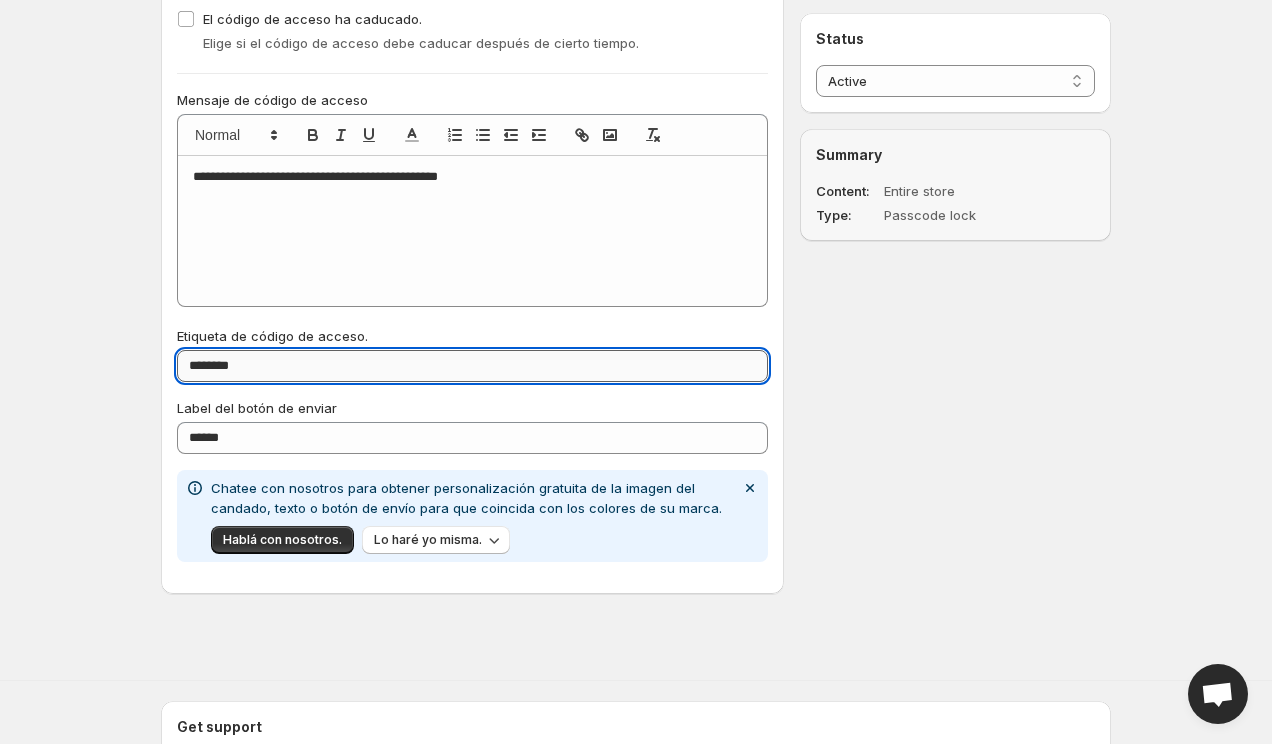 drag, startPoint x: 273, startPoint y: 352, endPoint x: 258, endPoint y: 365, distance: 19.849434 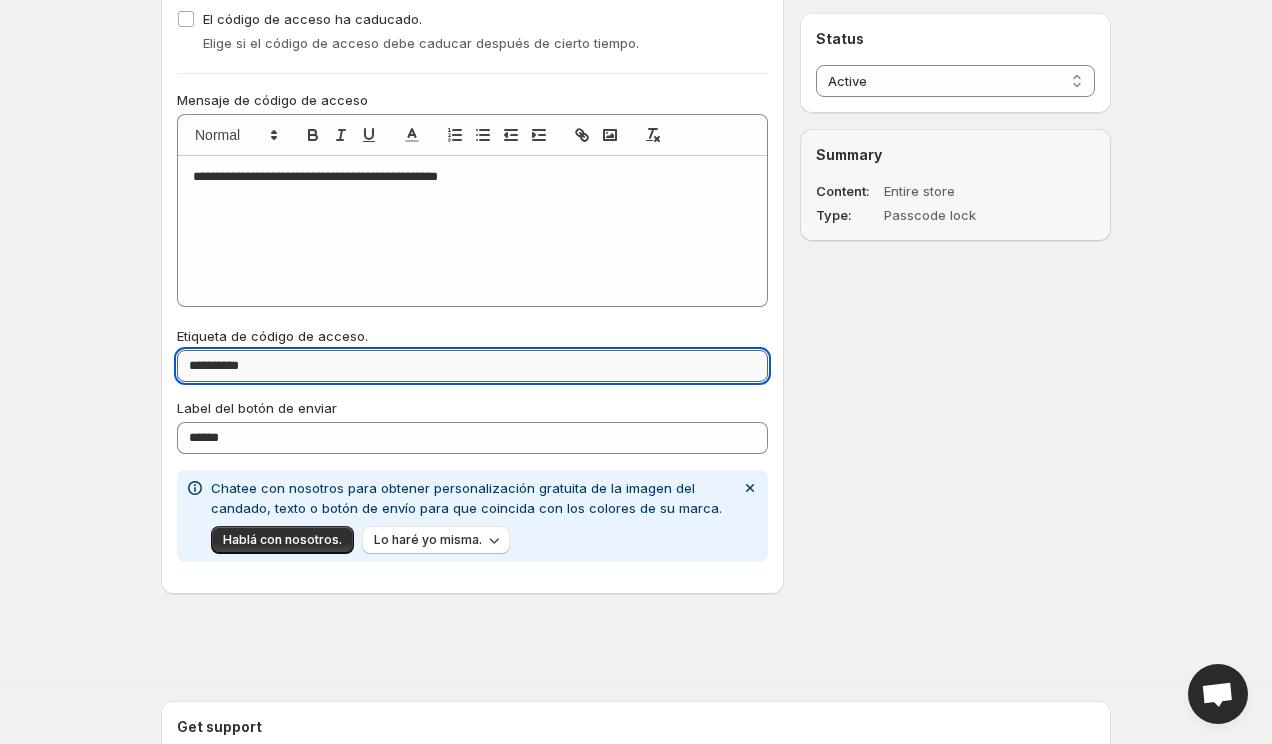 scroll, scrollTop: 1274, scrollLeft: 0, axis: vertical 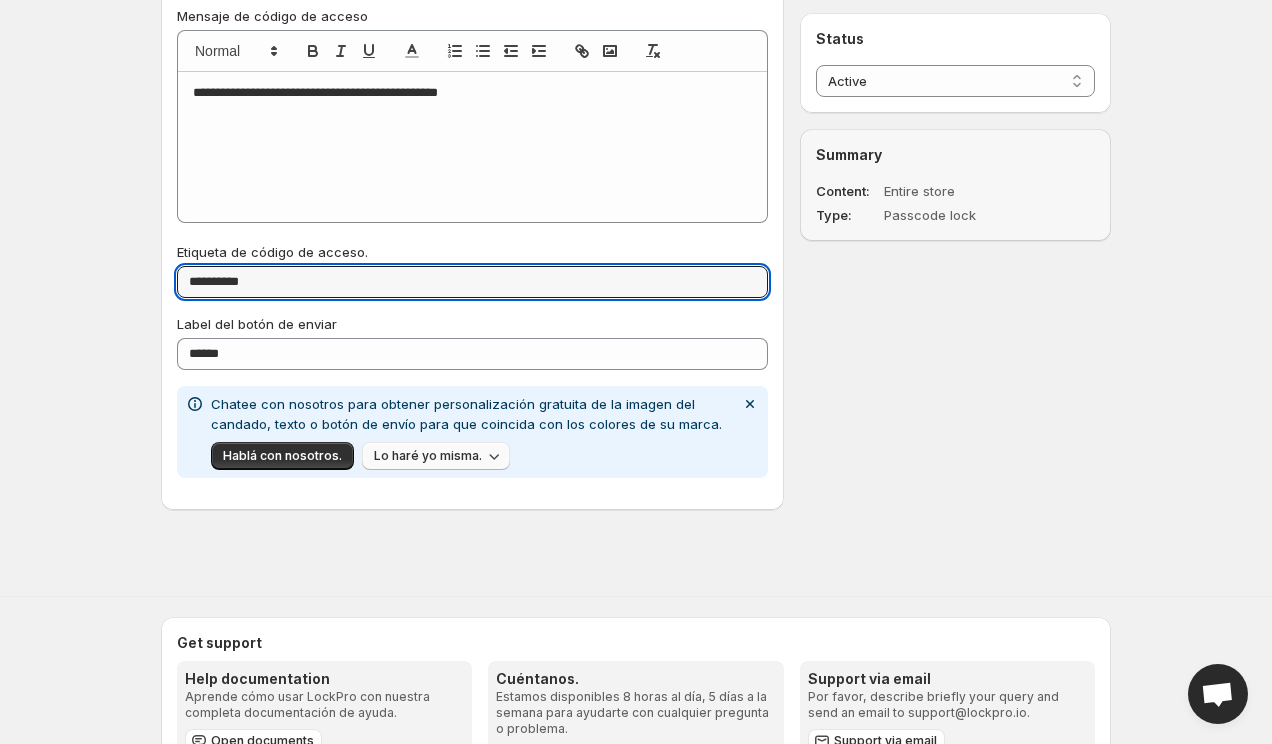 type on "**********" 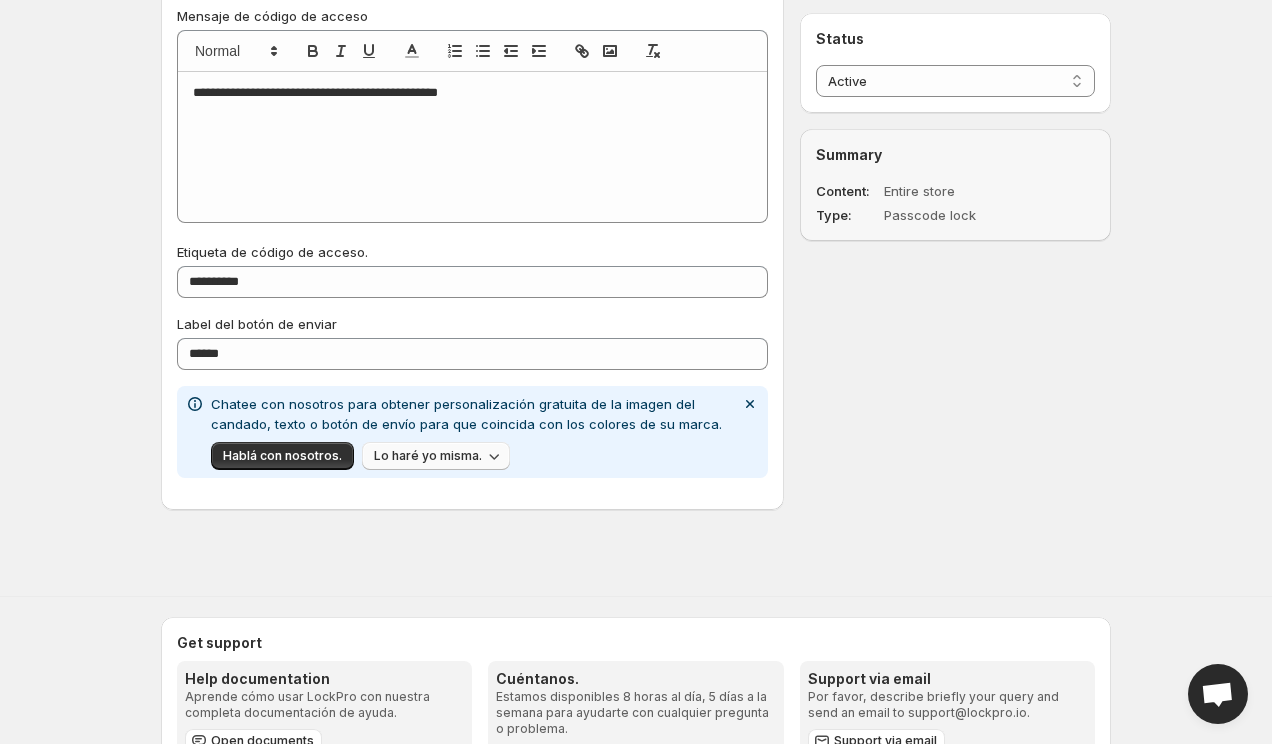 click on "Lo haré yo misma." at bounding box center [428, 456] 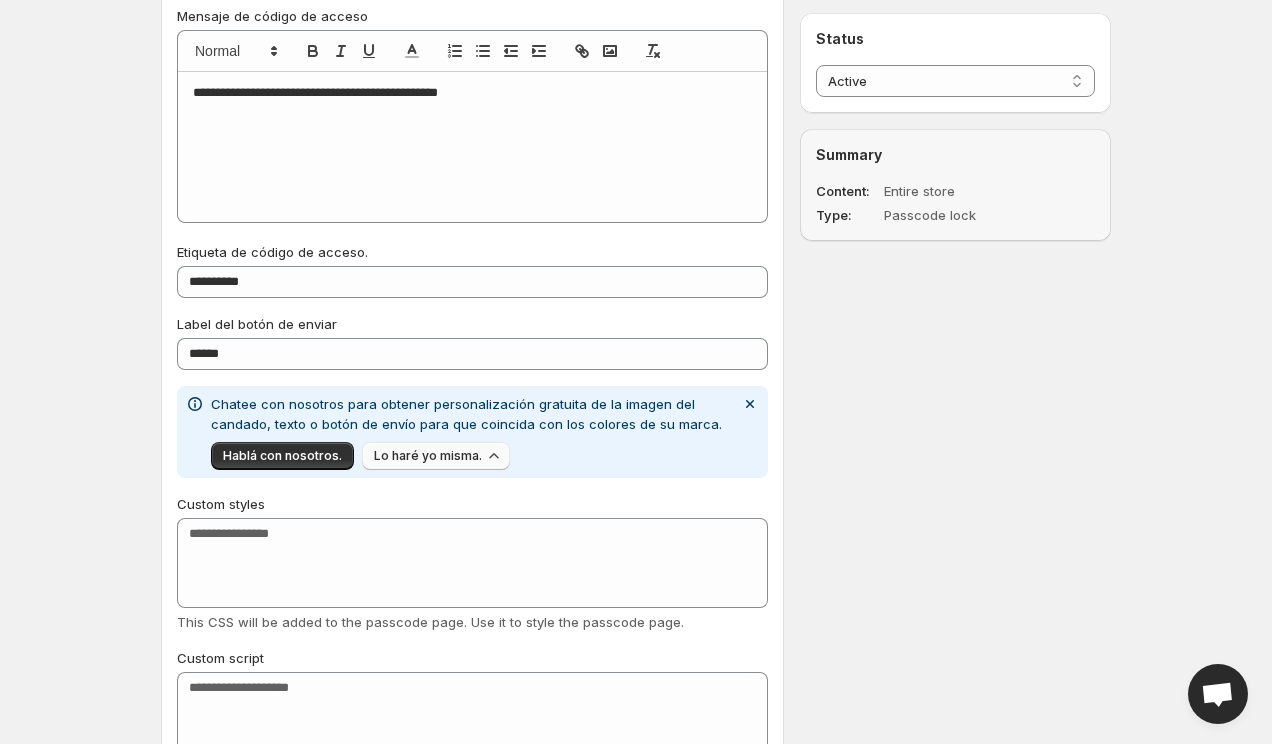 click on "Lo haré yo misma." at bounding box center [428, 456] 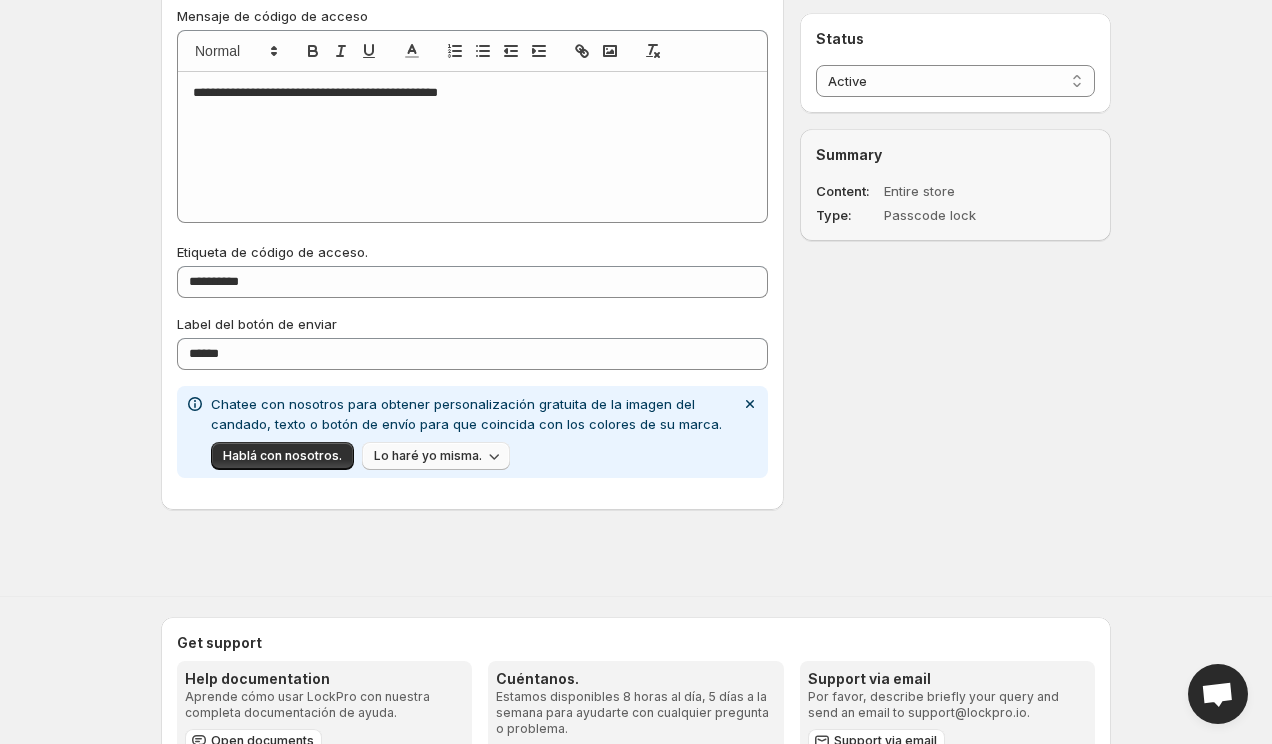 click on "Lo haré yo misma." at bounding box center [428, 456] 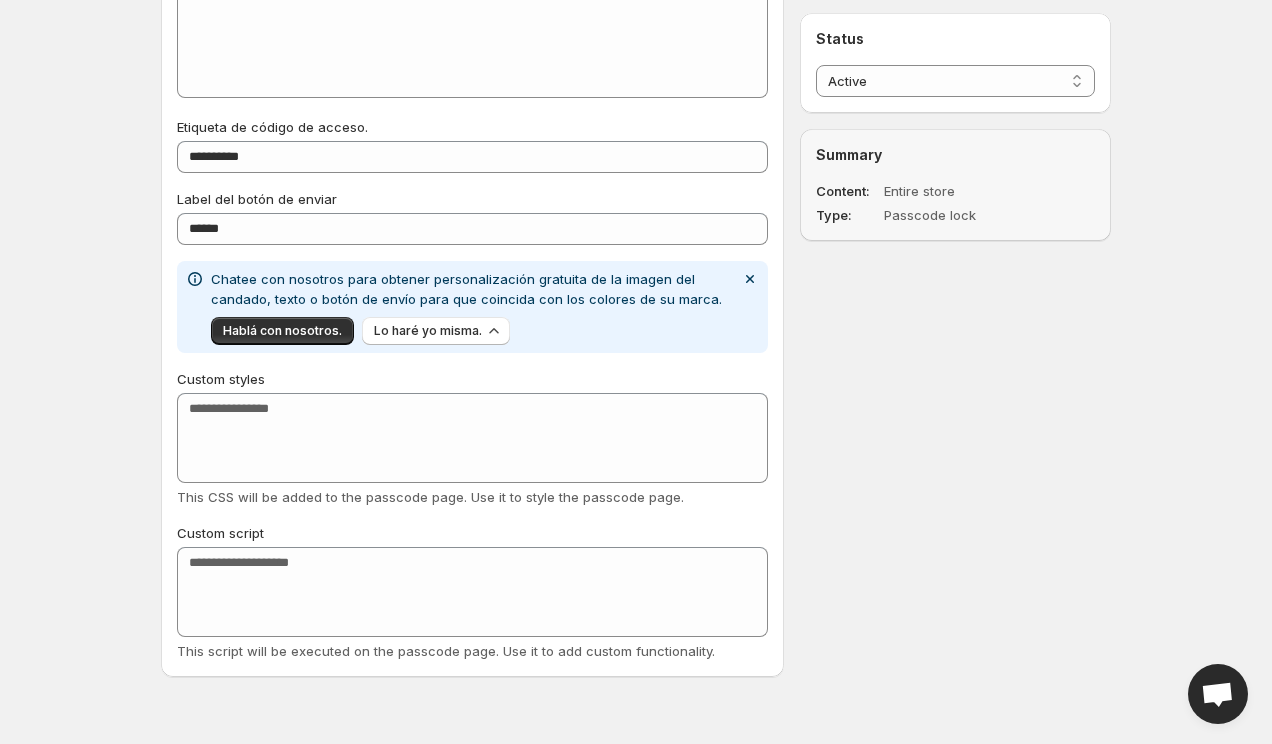 scroll, scrollTop: 1408, scrollLeft: 0, axis: vertical 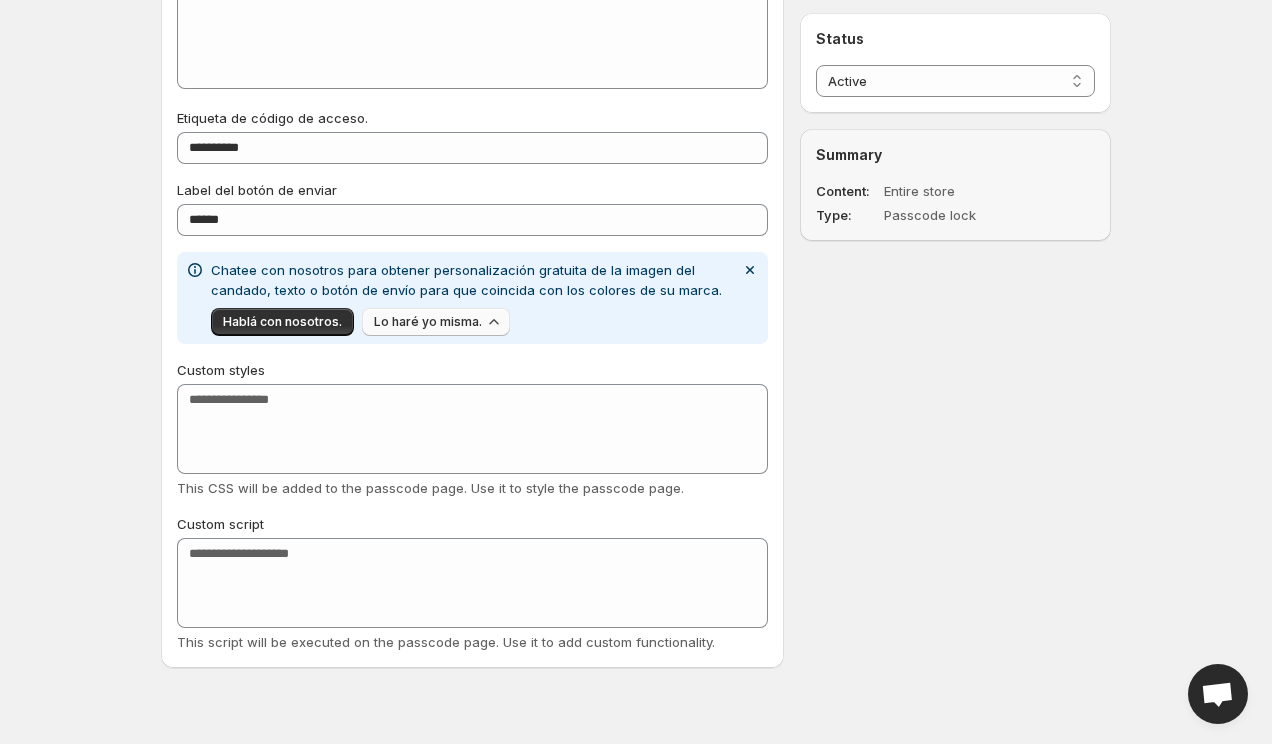 click on "Lo haré yo misma." at bounding box center (428, 322) 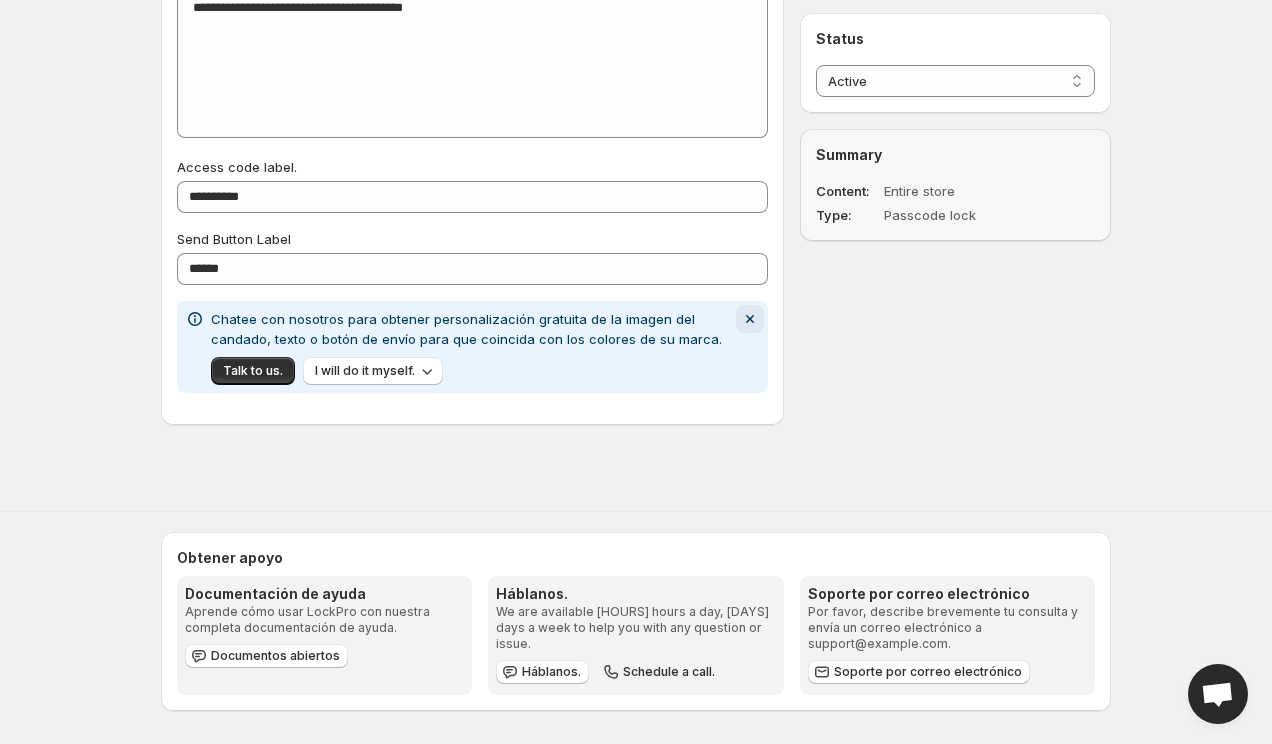 click 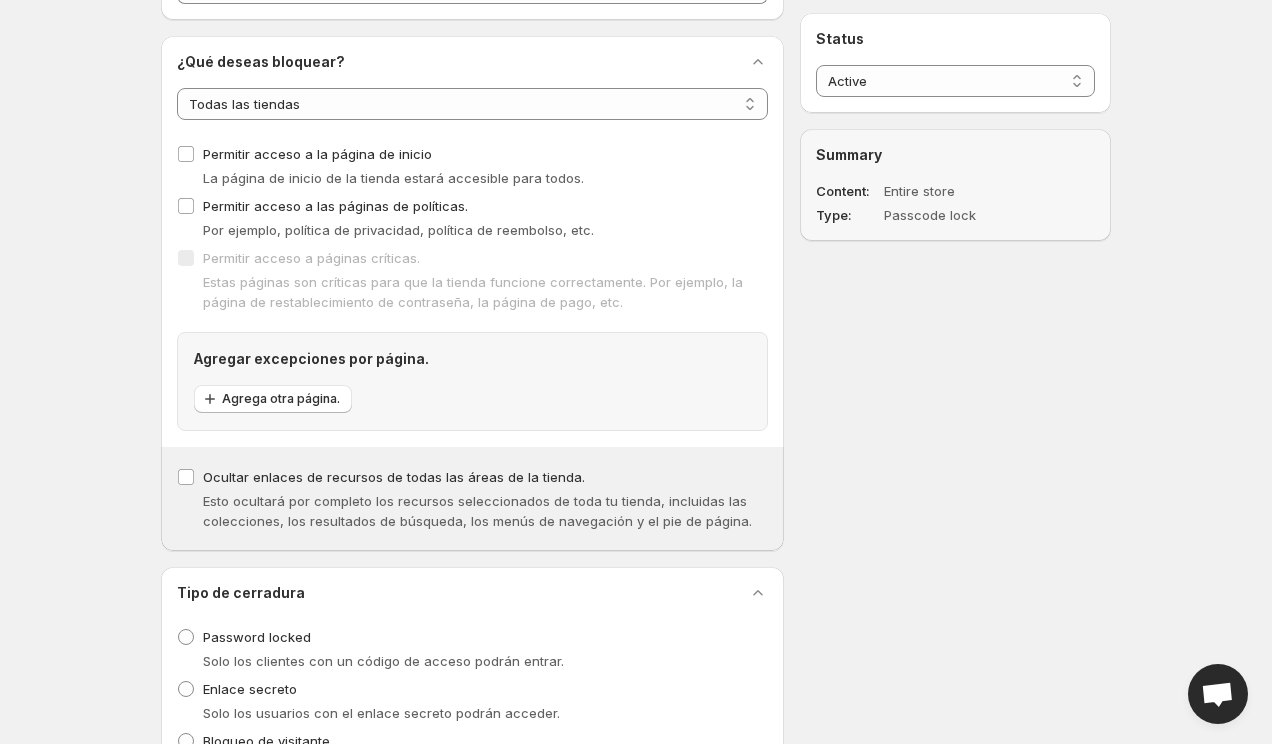 scroll, scrollTop: 29, scrollLeft: 0, axis: vertical 